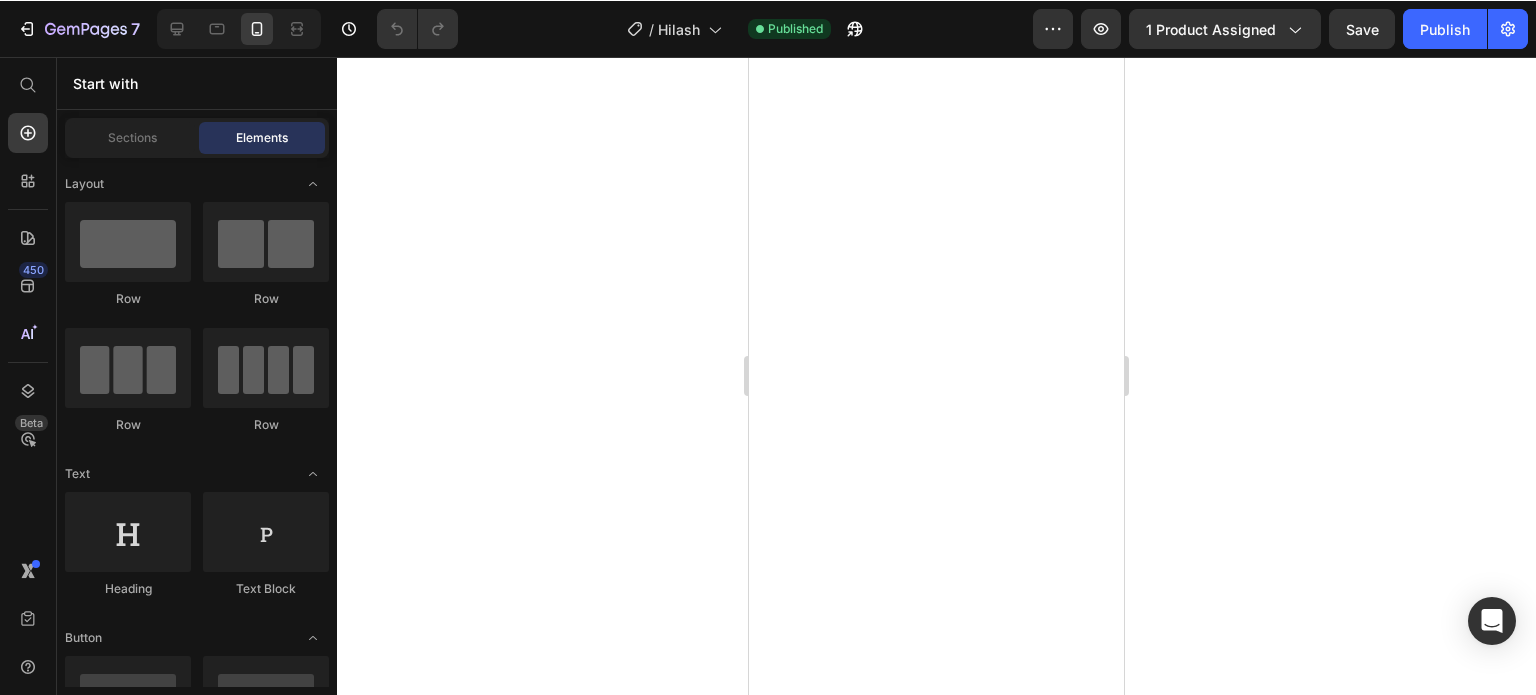 scroll, scrollTop: 0, scrollLeft: 0, axis: both 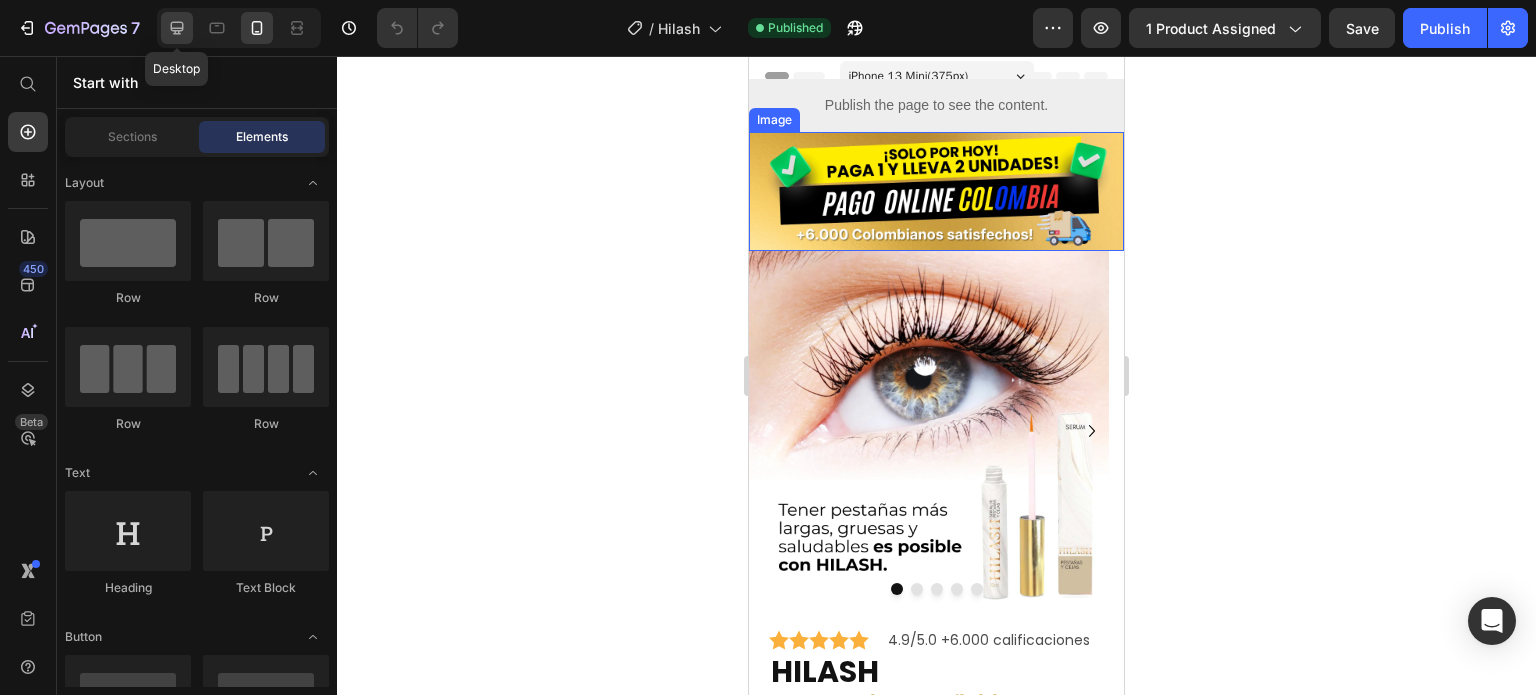 click 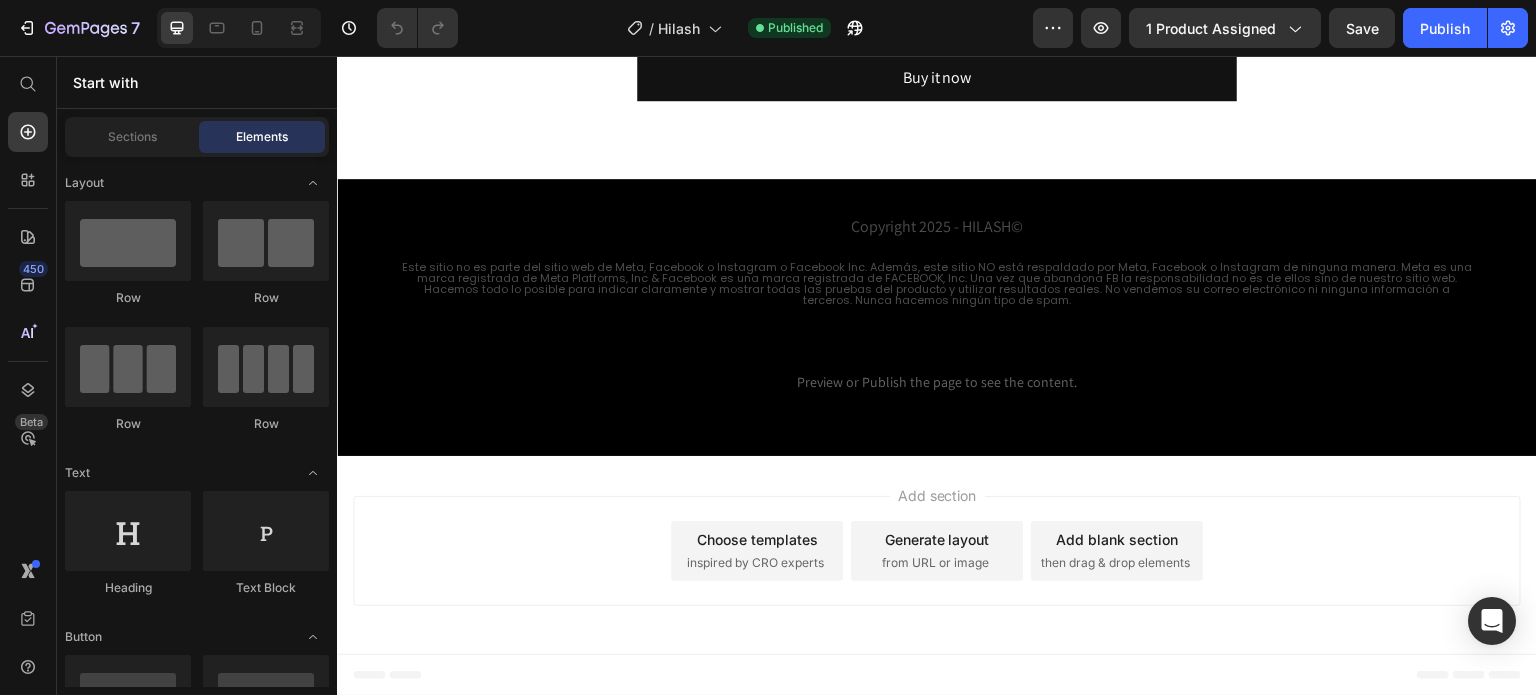 scroll, scrollTop: 5257, scrollLeft: 0, axis: vertical 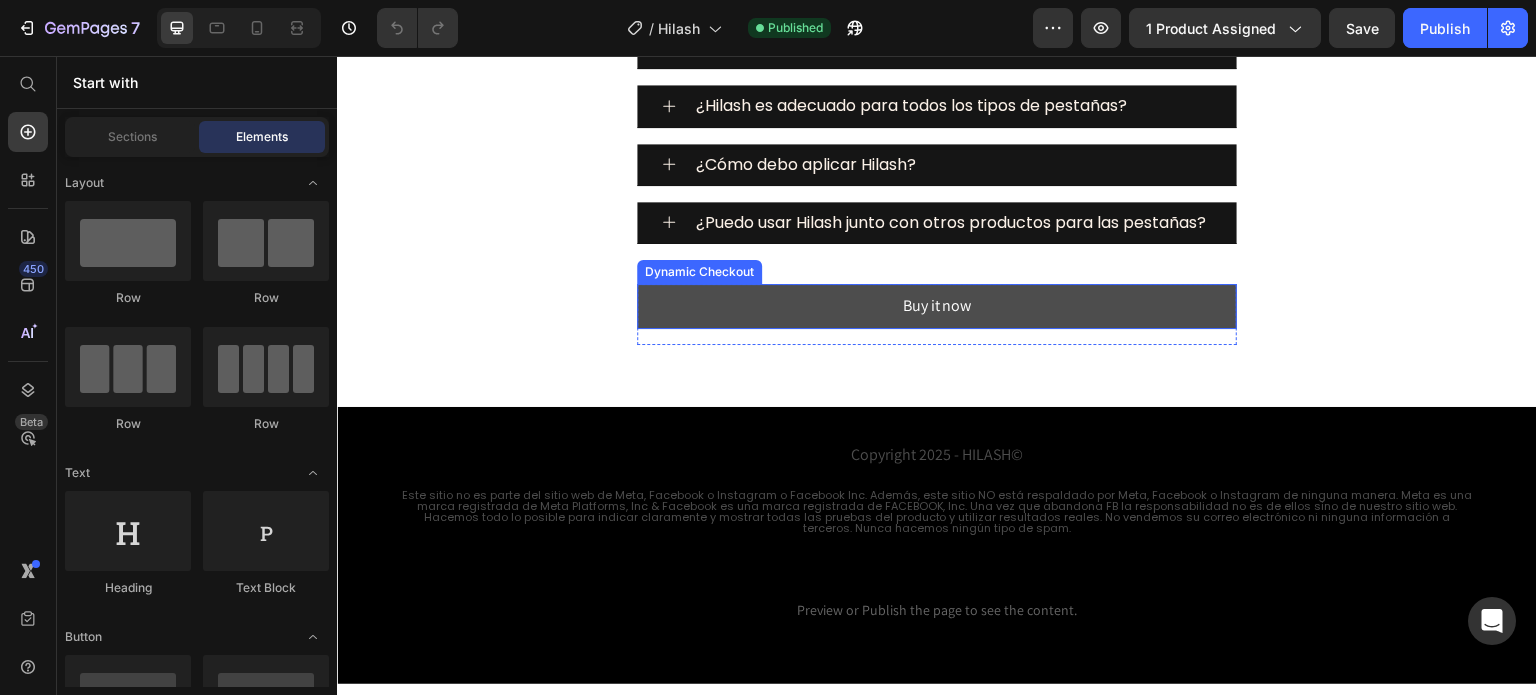 click on "Buy it now" at bounding box center [937, 306] 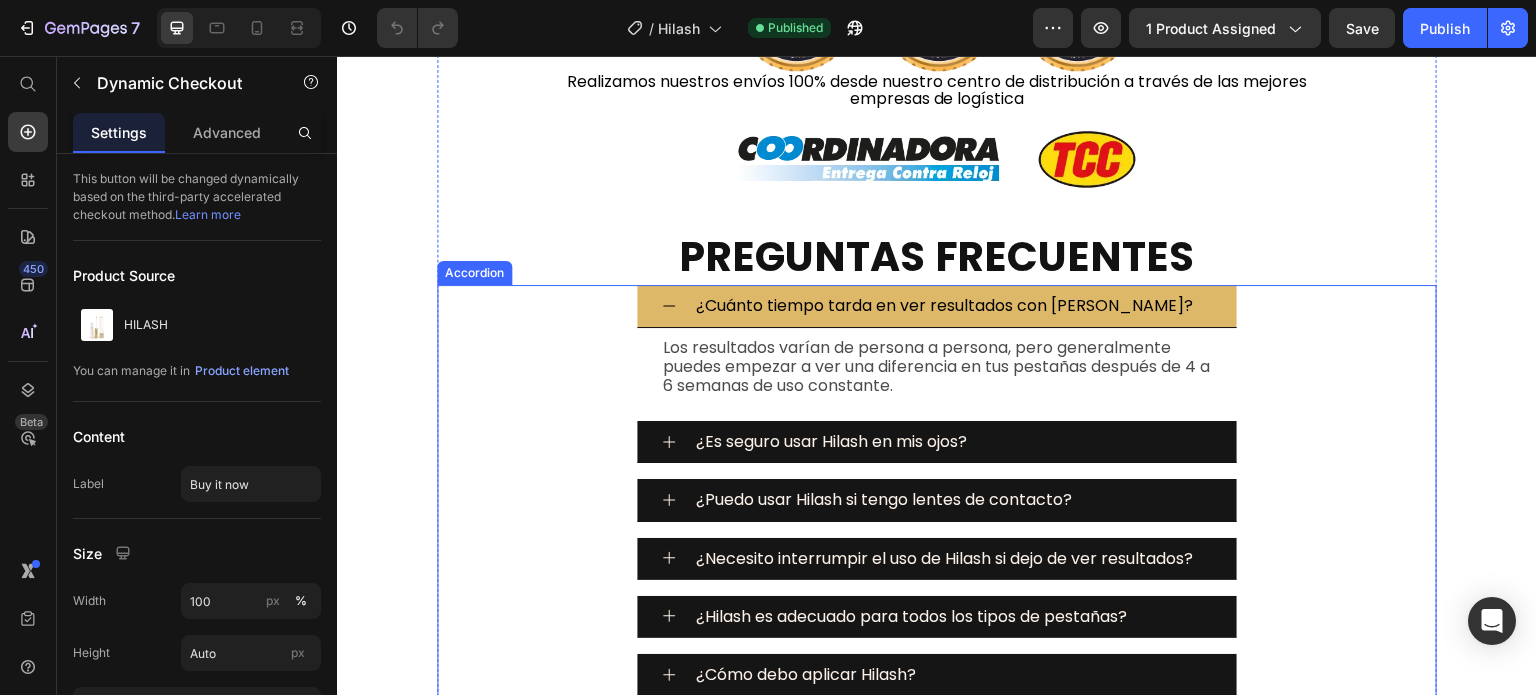 scroll, scrollTop: 4657, scrollLeft: 0, axis: vertical 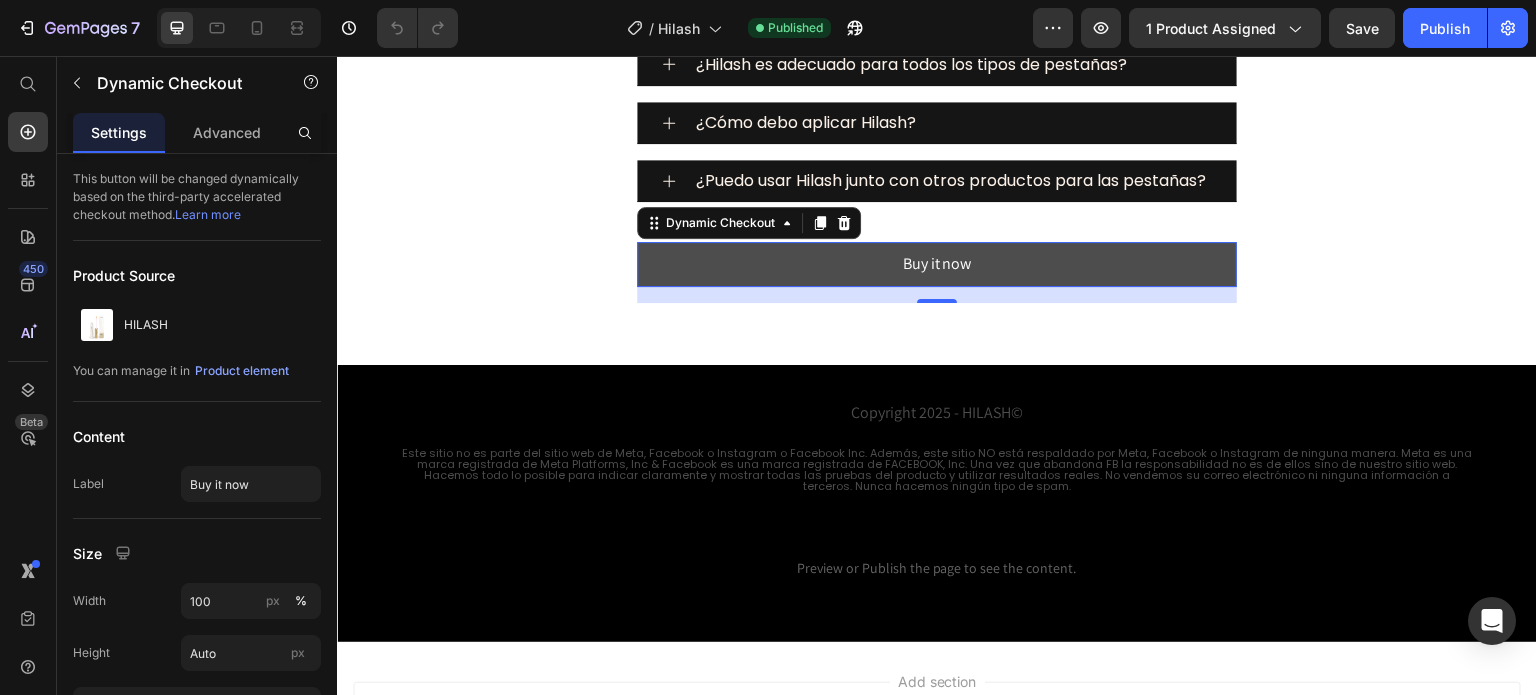 click on "Buy it now" at bounding box center [937, 264] 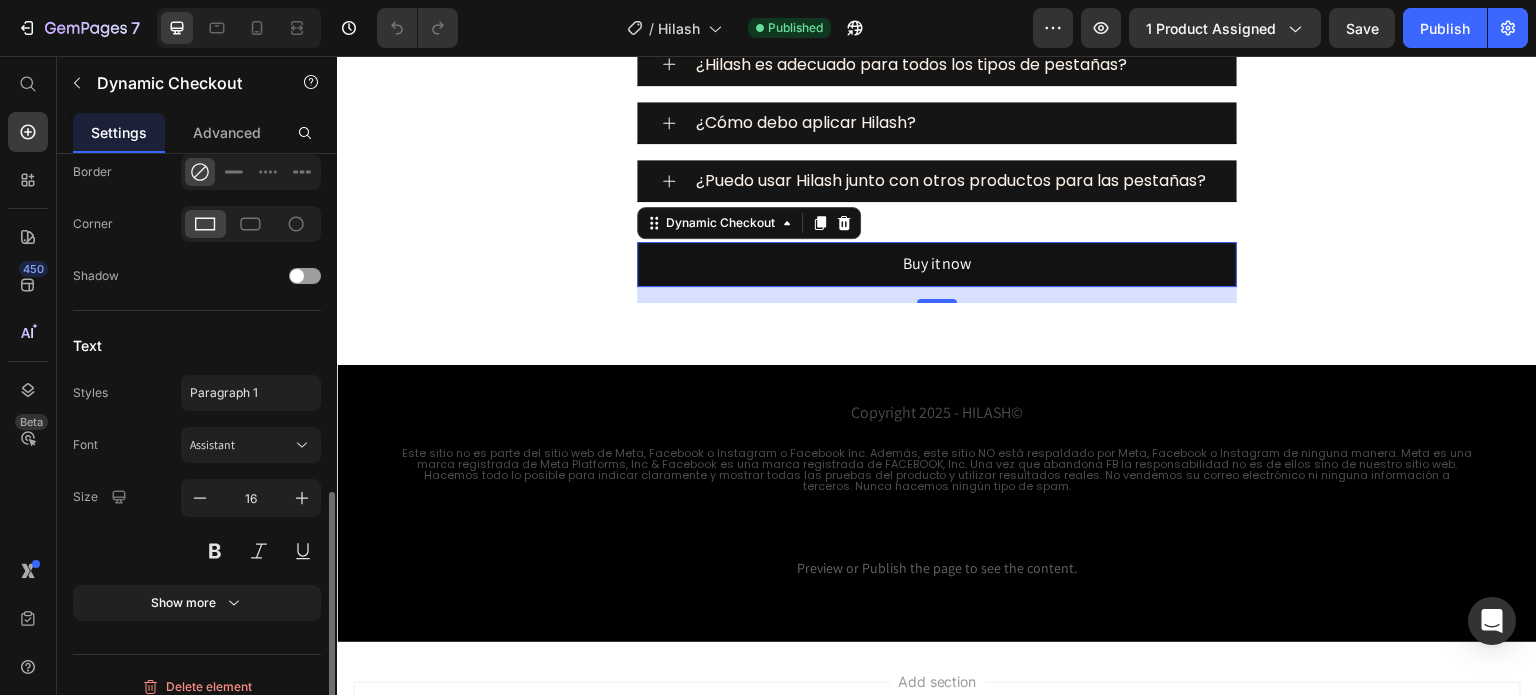 scroll, scrollTop: 814, scrollLeft: 0, axis: vertical 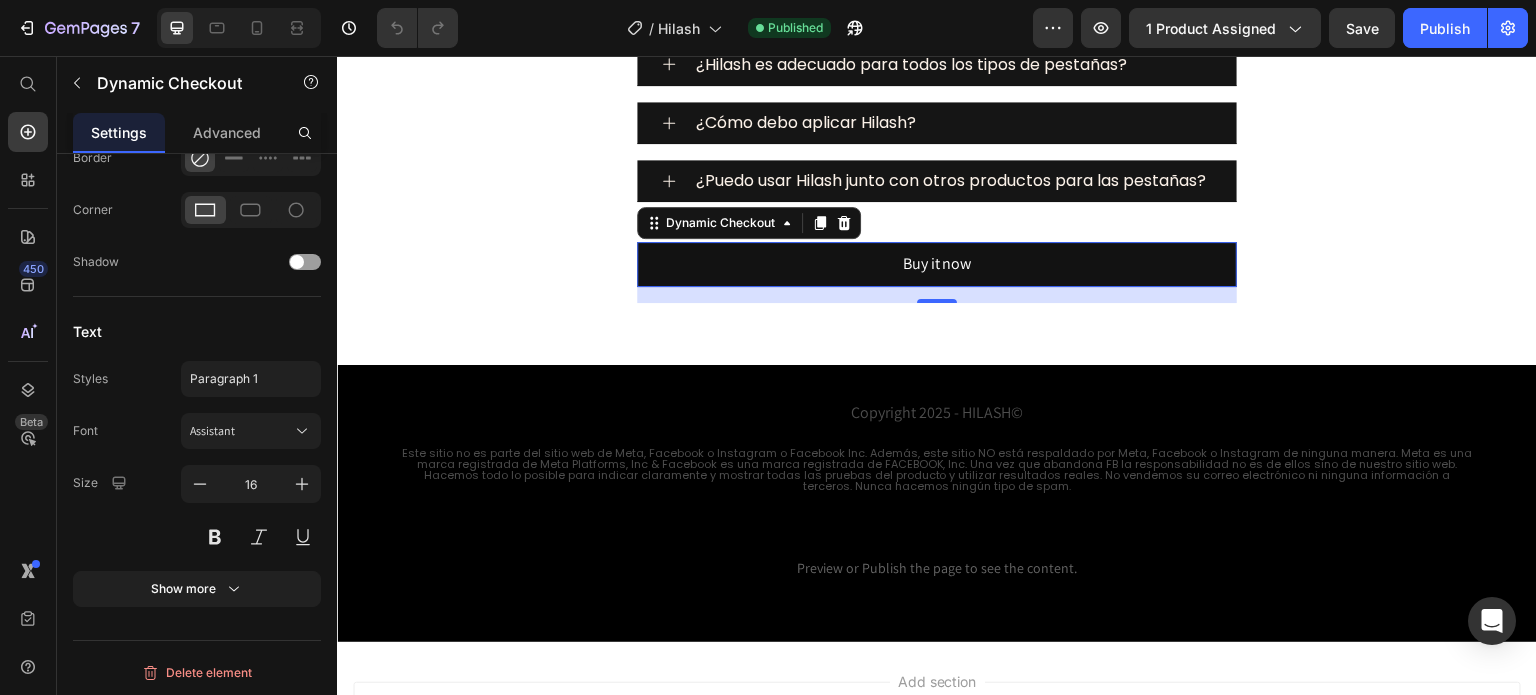 click on "Image ENVÍOS GRATIS A TODA [GEOGRAPHIC_DATA] Heading Image Realizamos nuestros envíos 100% desde nuestro centro de distribución a través de las mejores empresas de logística Text Block Row Image PREGUNTAS FRECUENTES Heading
¿Cuánto tiempo tarda en ver resultados con [PERSON_NAME]? Los resultados varían de persona a persona, pero generalmente puedes empezar a ver una diferencia en tus pestañas después de 4 a 6 semanas de uso constante. Text Block
¿Es seguro usar Hilash en mis ojos?
¿Puedo usar Hilash si tengo lentes de contacto?
¿Necesito interrumpir el uso de Hilash si dejo de ver resultados?
¿Hilash es adecuado para todos los tipos de pestañas?
¿Cómo debo aplicar Hilash?
Accordion Buy it now   16 Product" at bounding box center (937, -229) 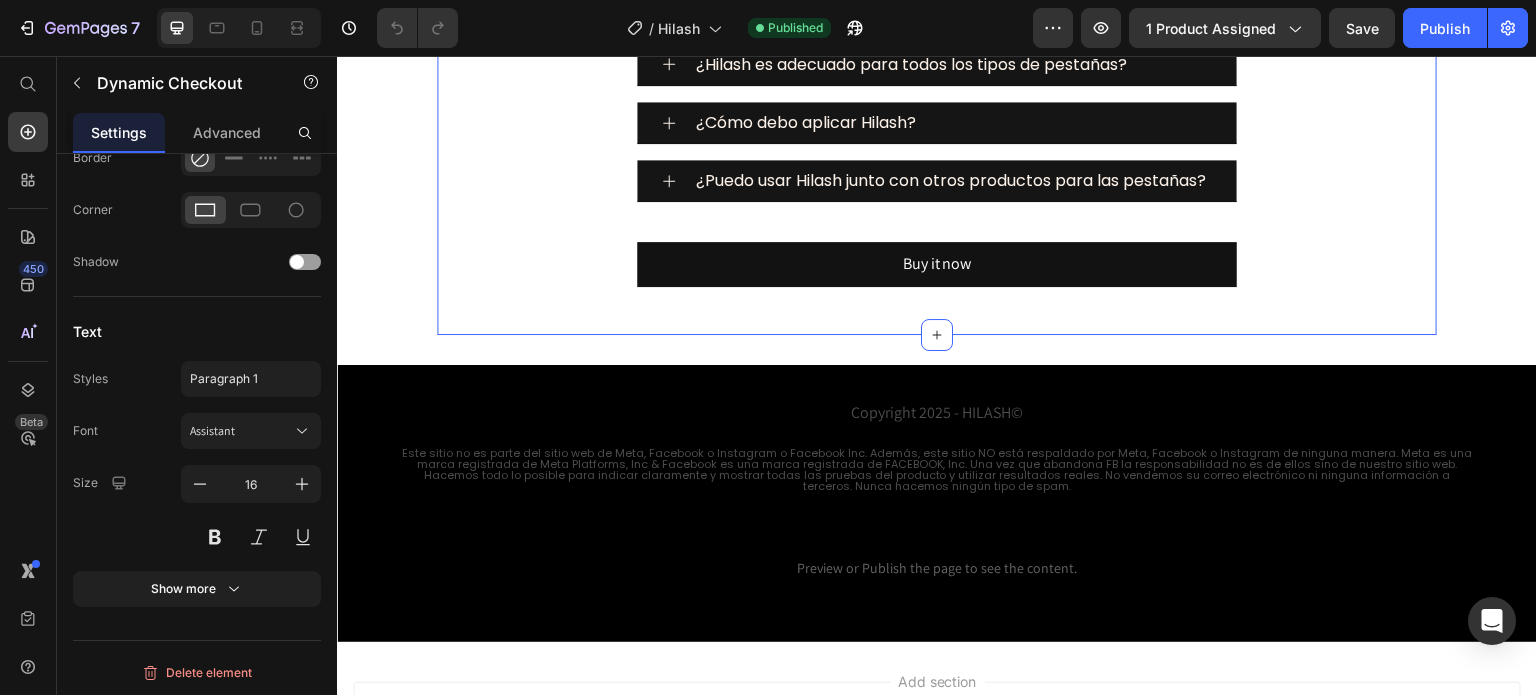 scroll, scrollTop: 0, scrollLeft: 0, axis: both 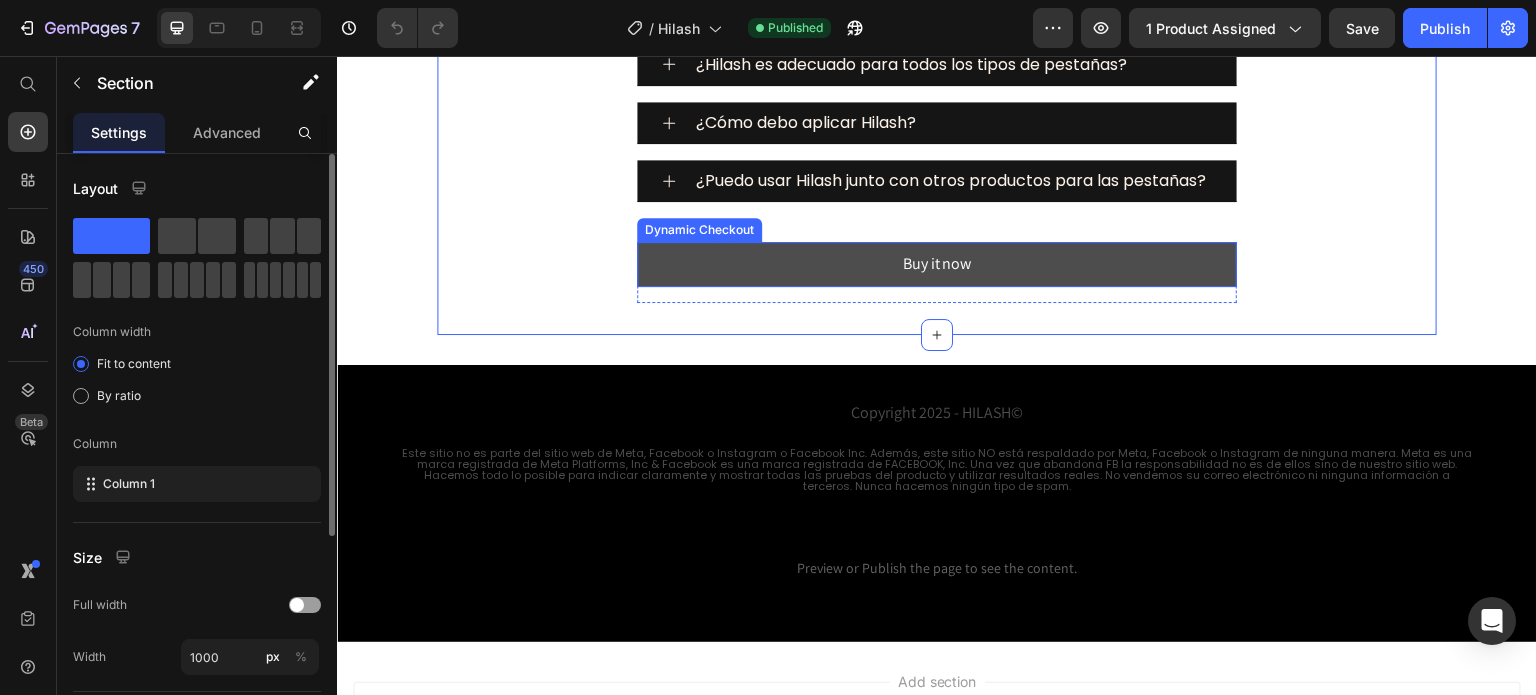 click on "Buy it now" at bounding box center [937, 264] 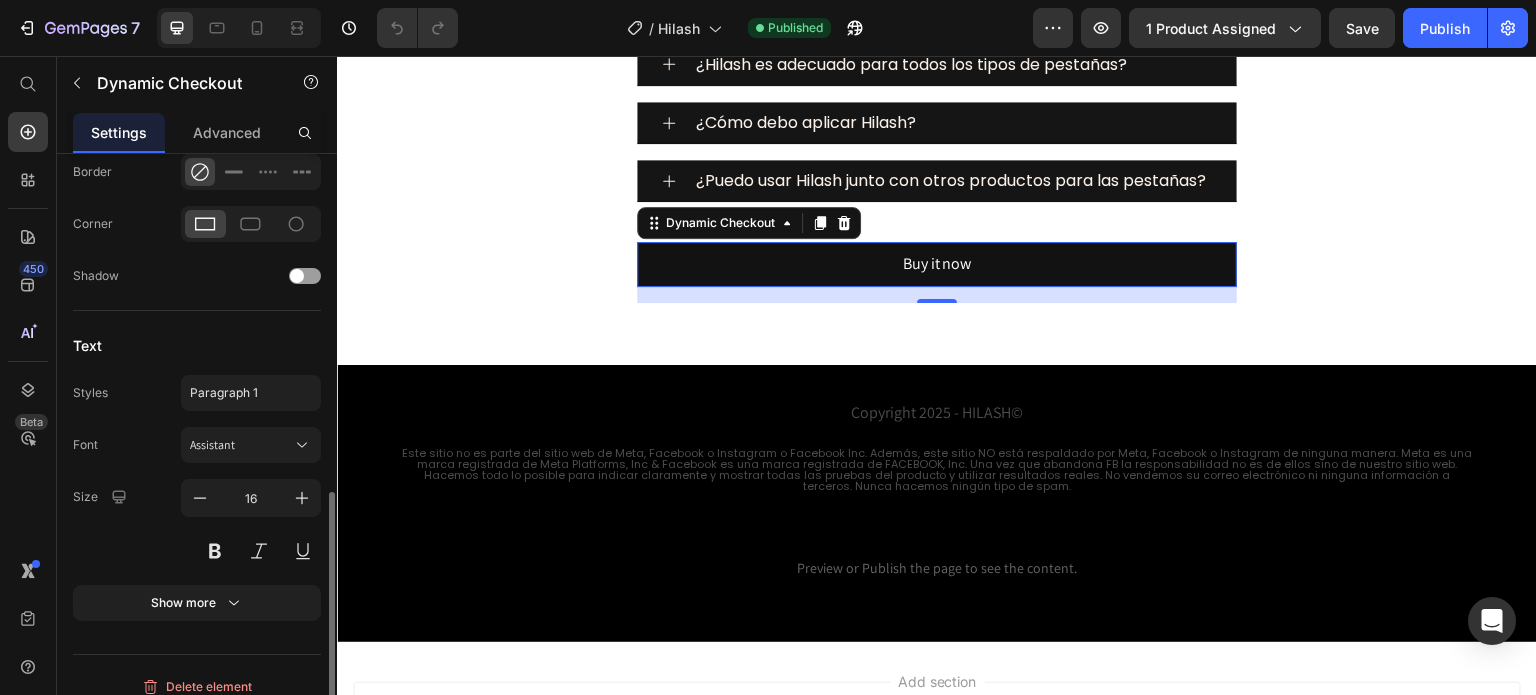 scroll, scrollTop: 814, scrollLeft: 0, axis: vertical 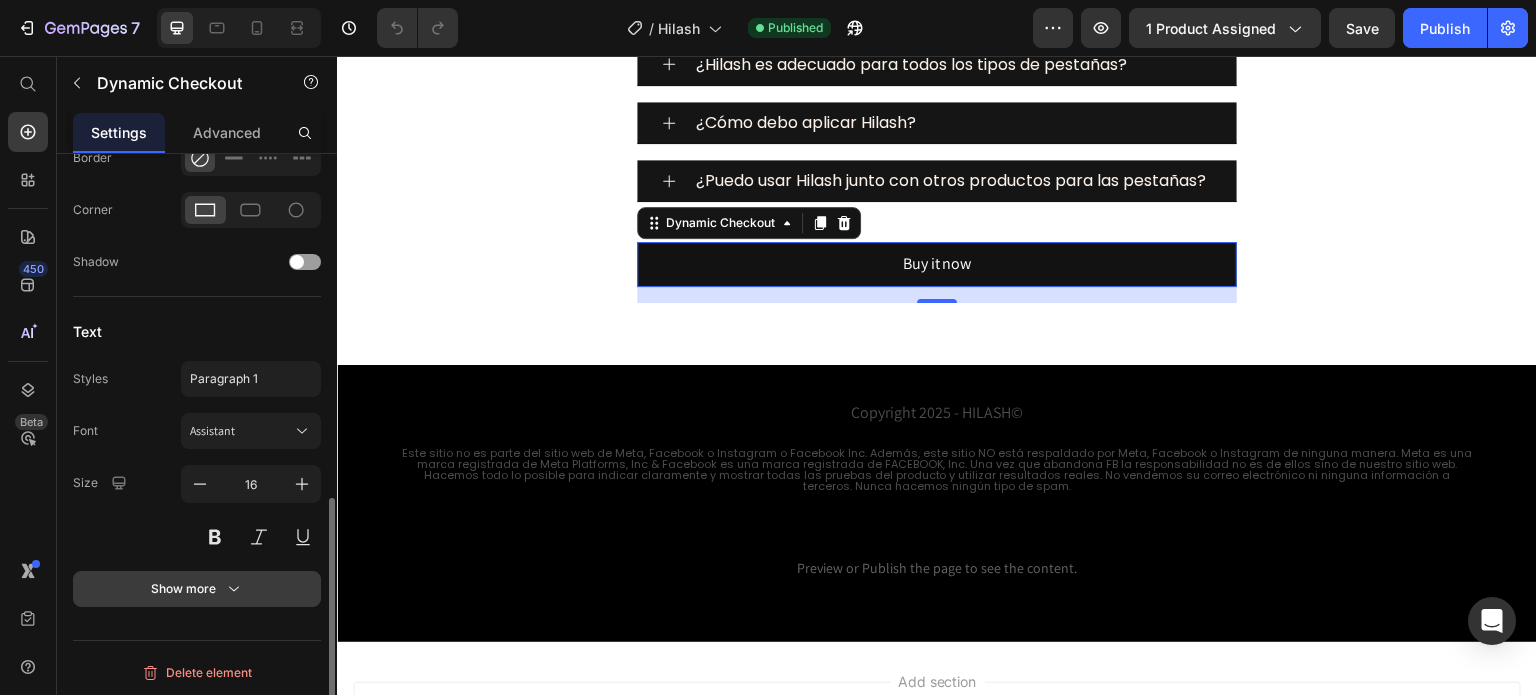 click 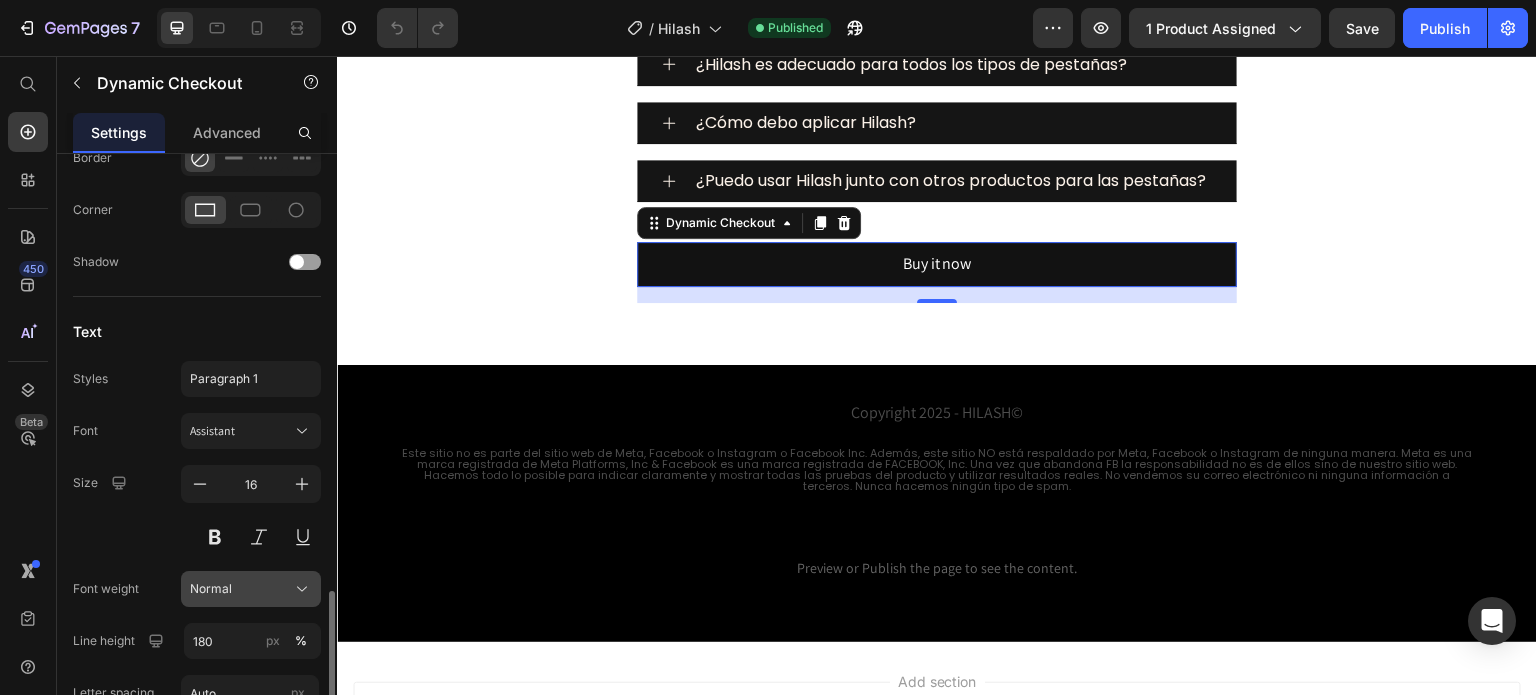 scroll, scrollTop: 1014, scrollLeft: 0, axis: vertical 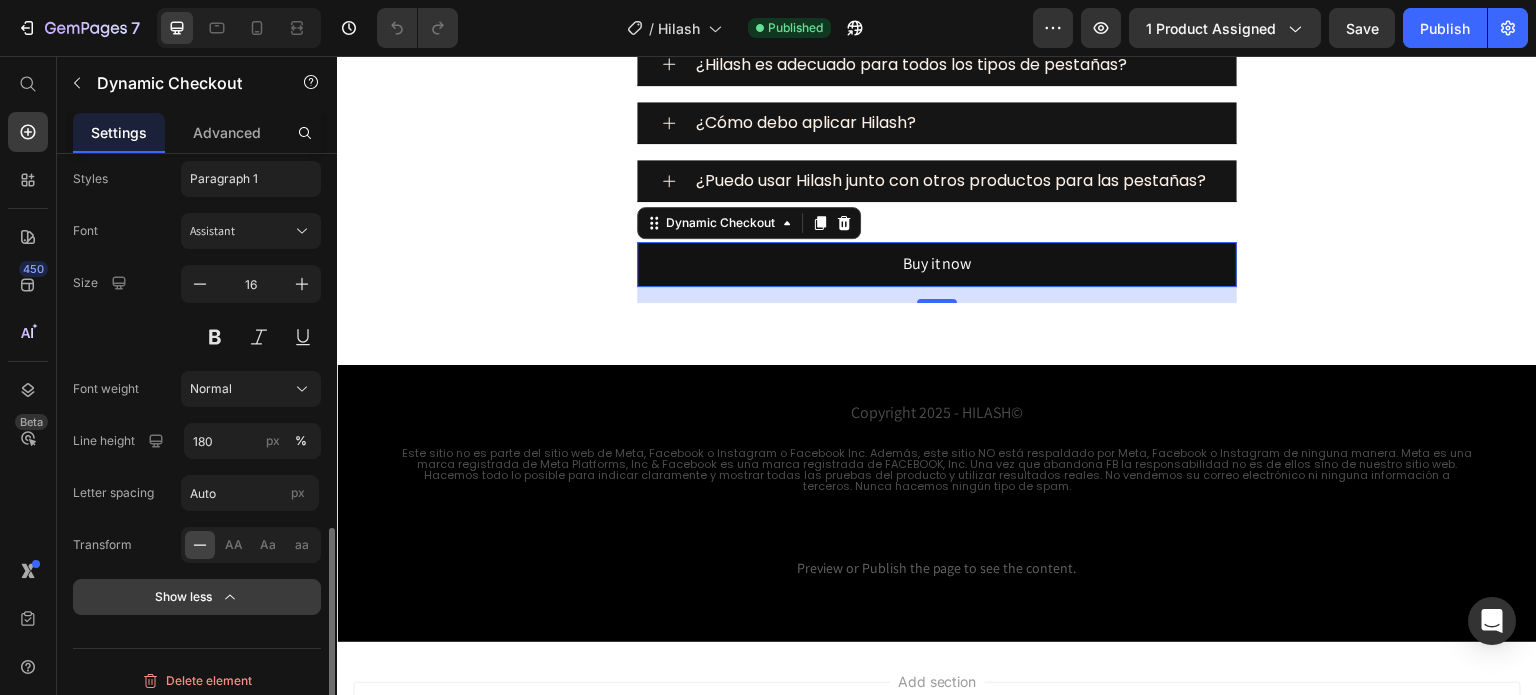click 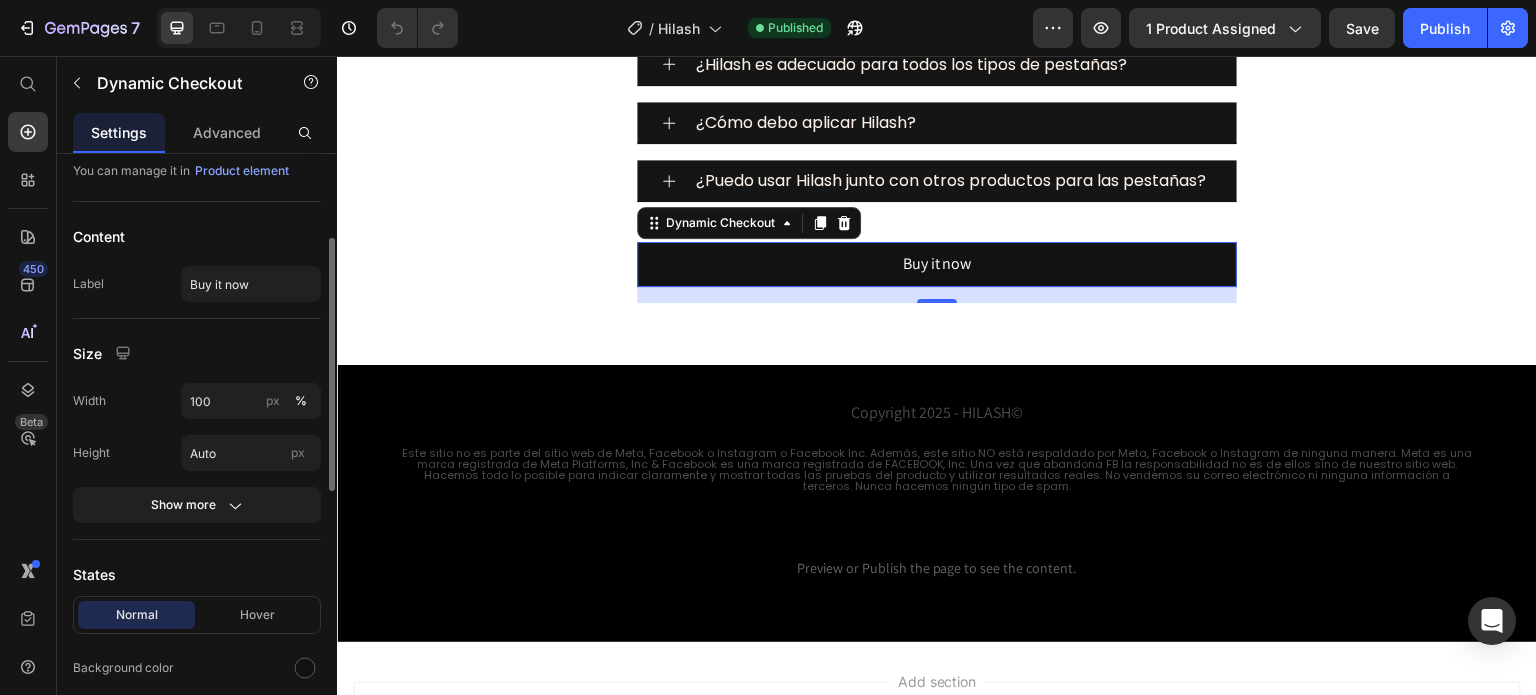 scroll, scrollTop: 100, scrollLeft: 0, axis: vertical 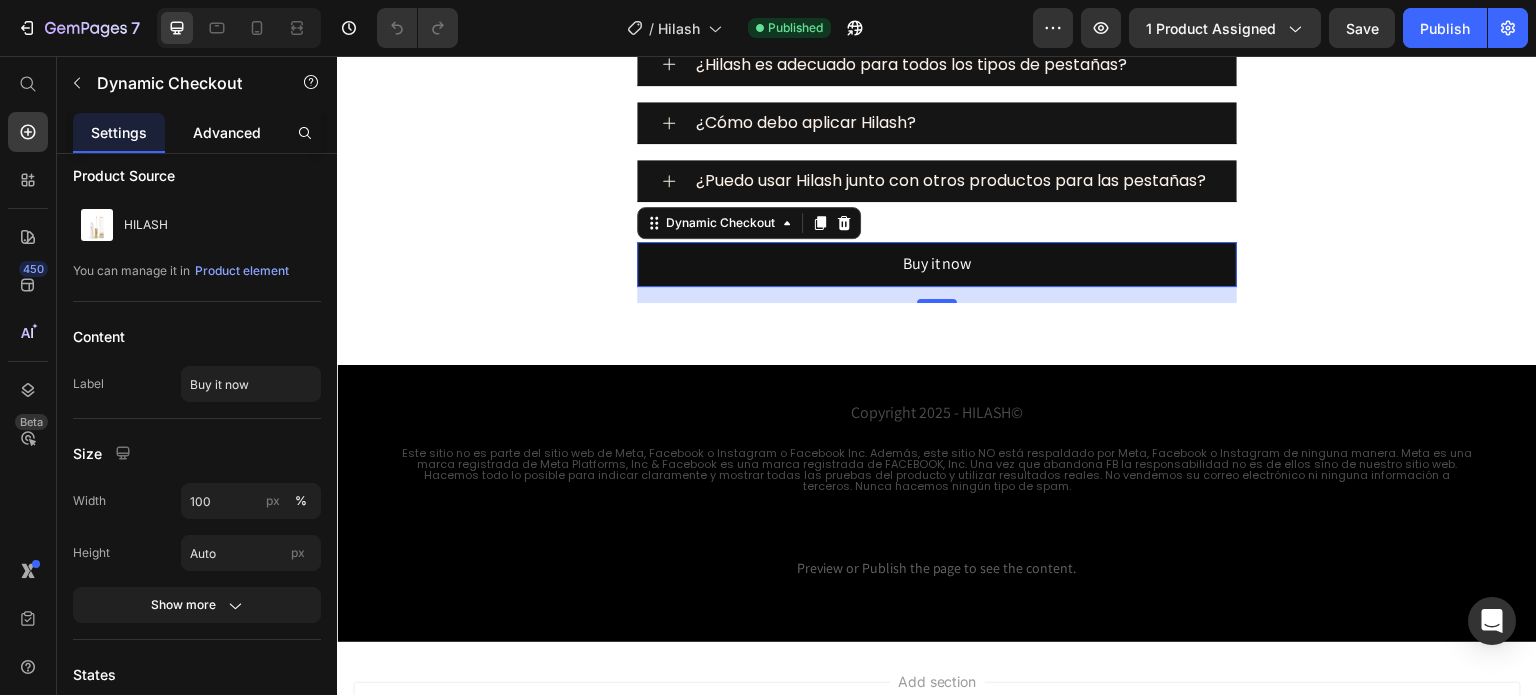 click on "Advanced" at bounding box center [227, 132] 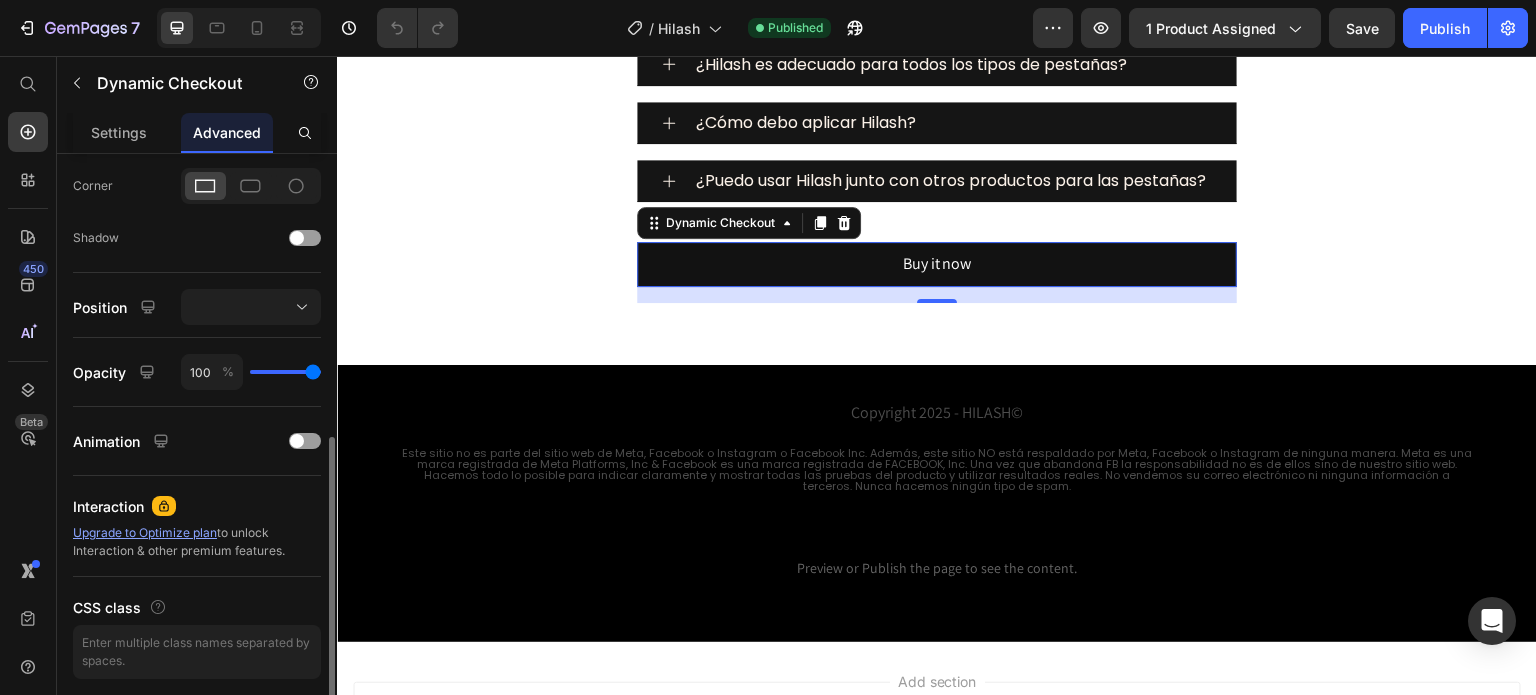 scroll, scrollTop: 668, scrollLeft: 0, axis: vertical 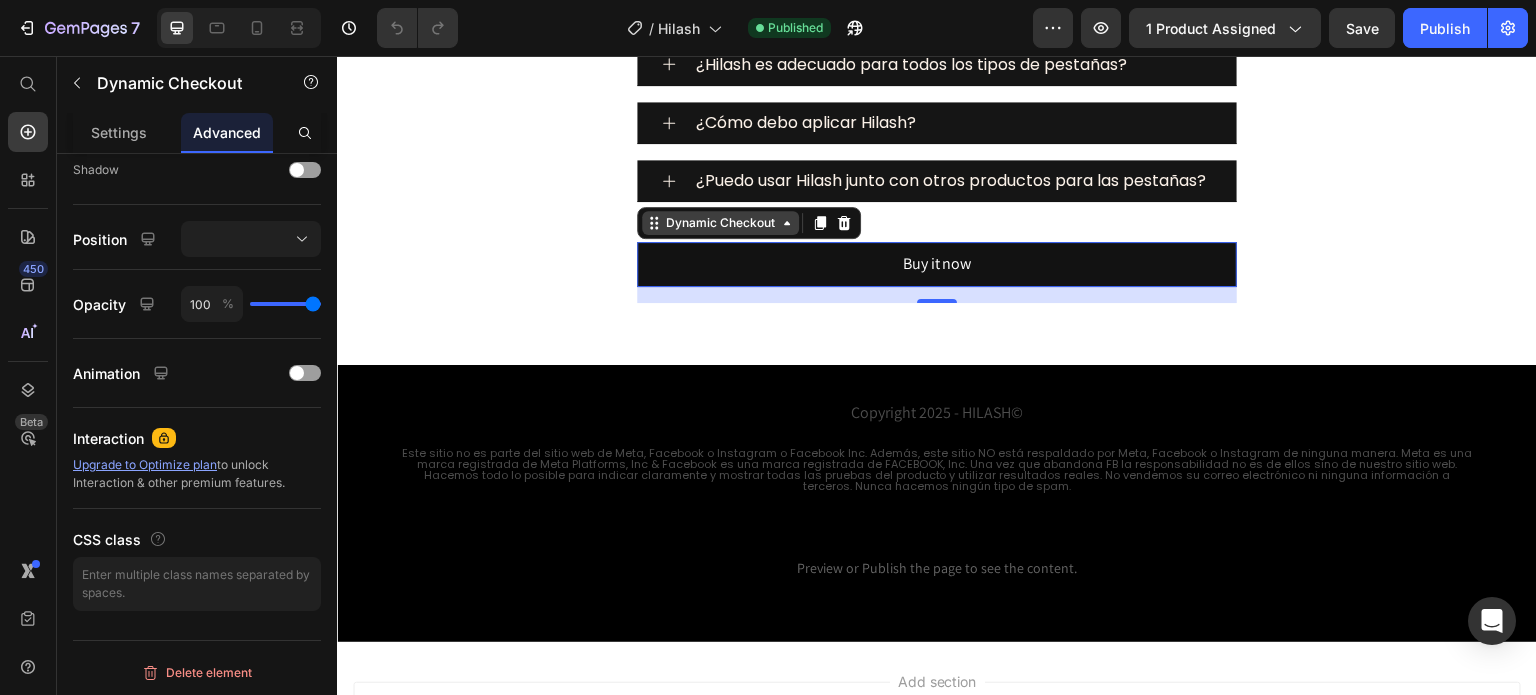 click on "Dynamic Checkout" at bounding box center (720, 223) 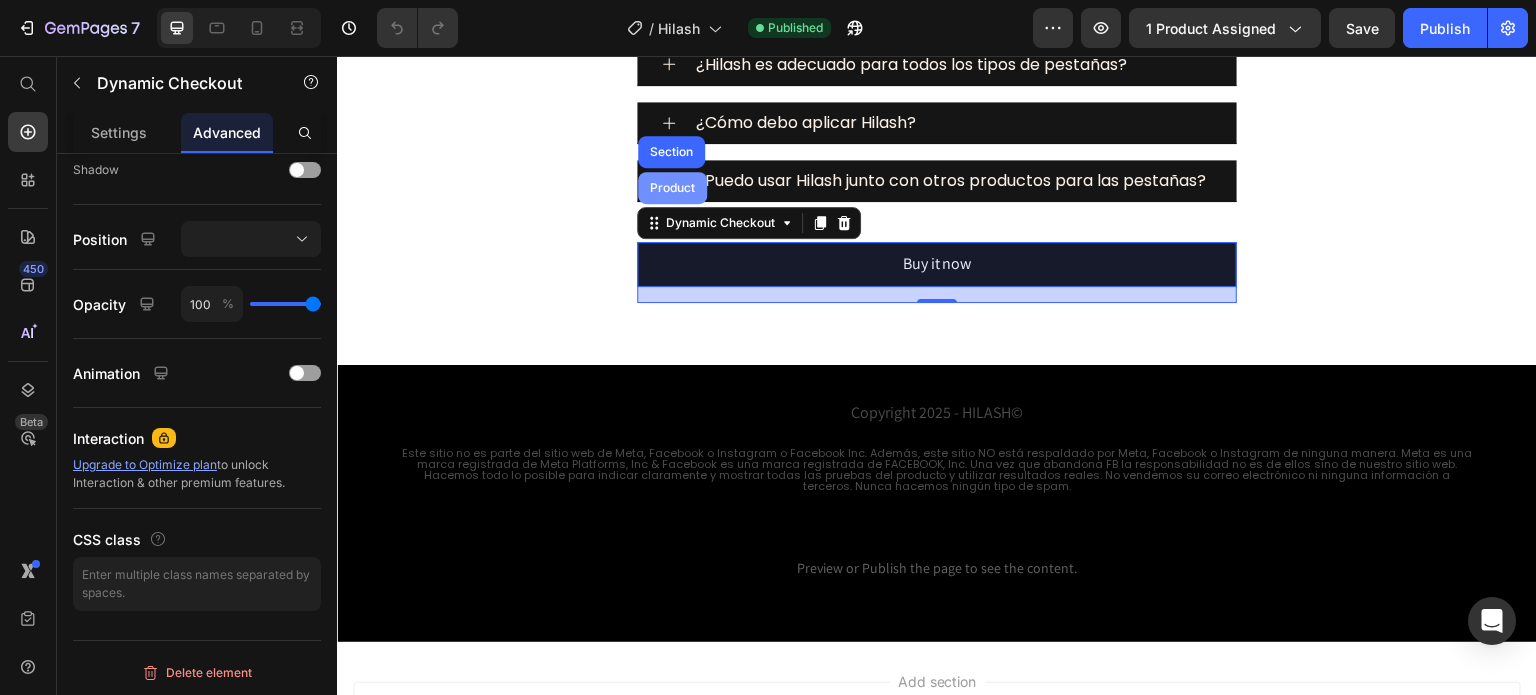 click on "Product" at bounding box center (672, 188) 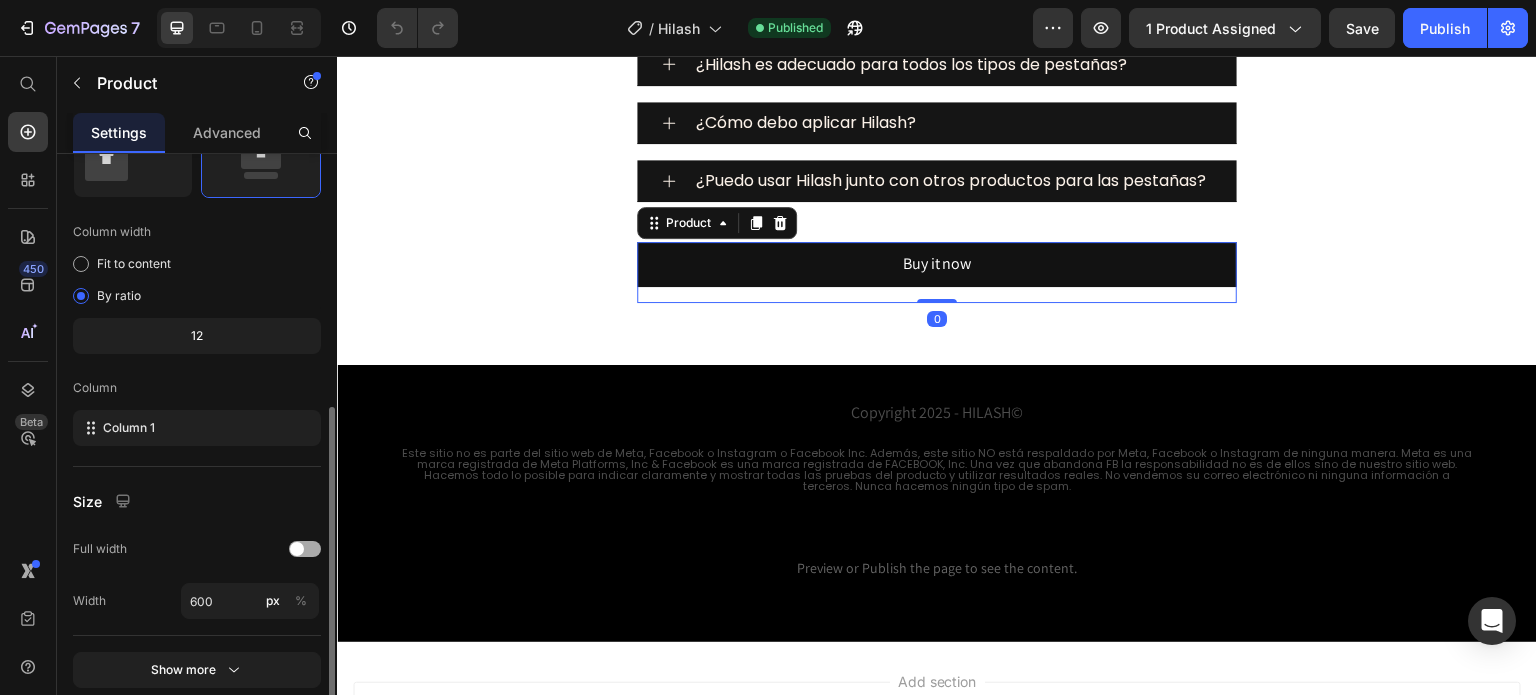scroll, scrollTop: 582, scrollLeft: 0, axis: vertical 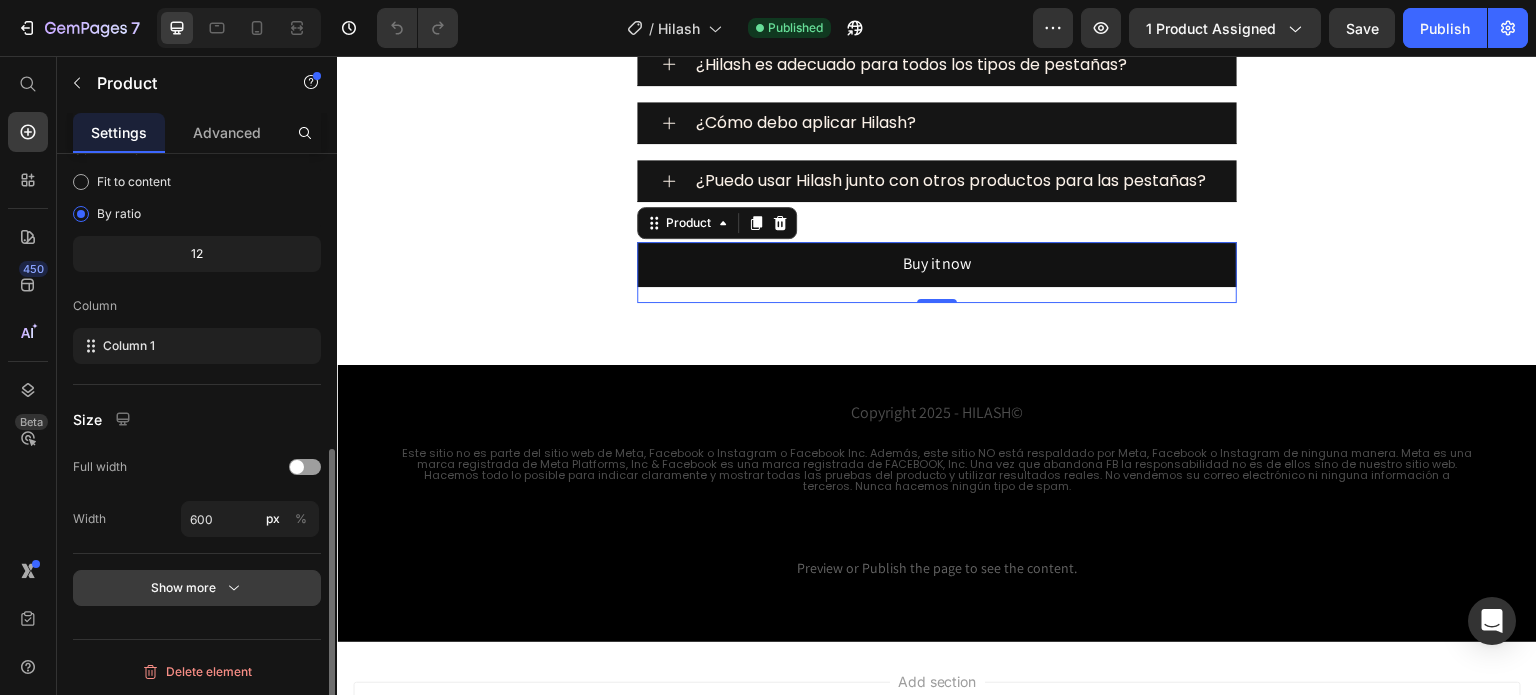 click on "Show more" at bounding box center [197, 588] 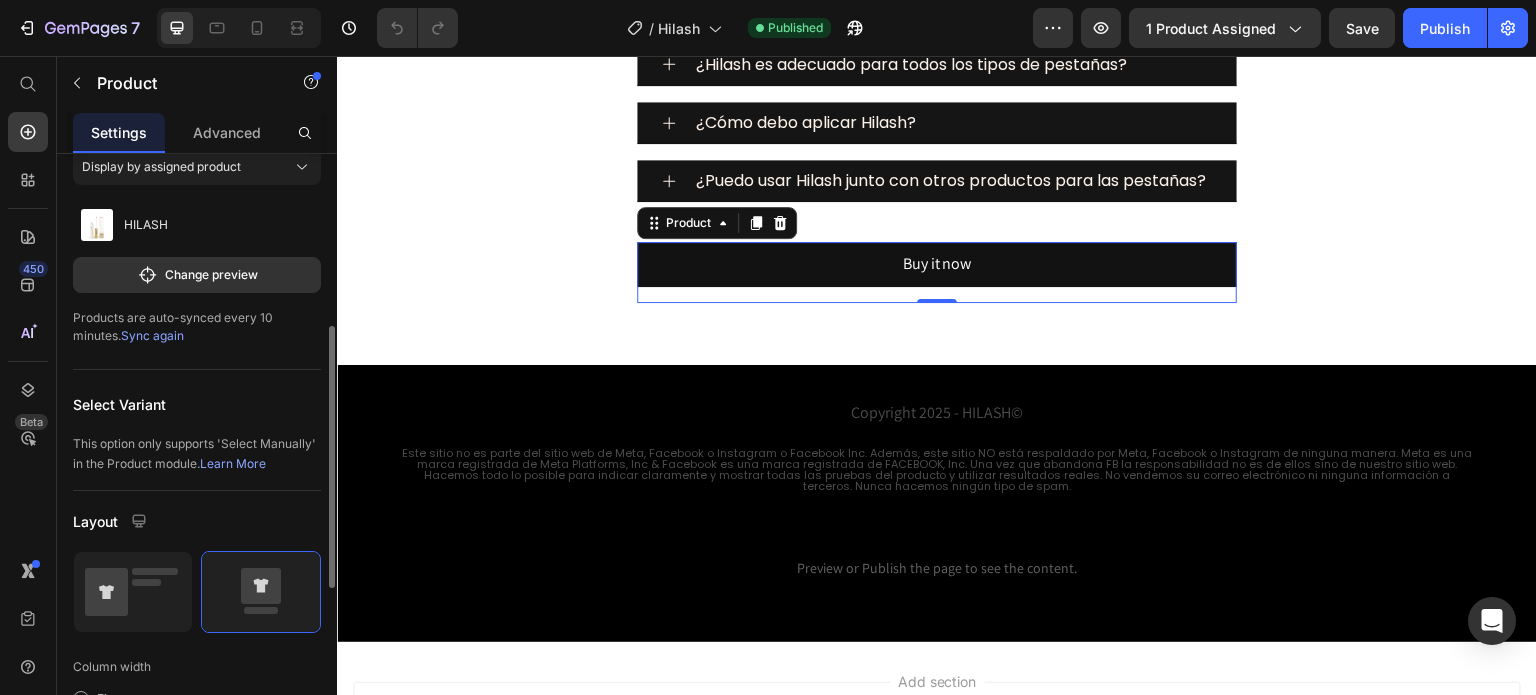 scroll, scrollTop: 0, scrollLeft: 0, axis: both 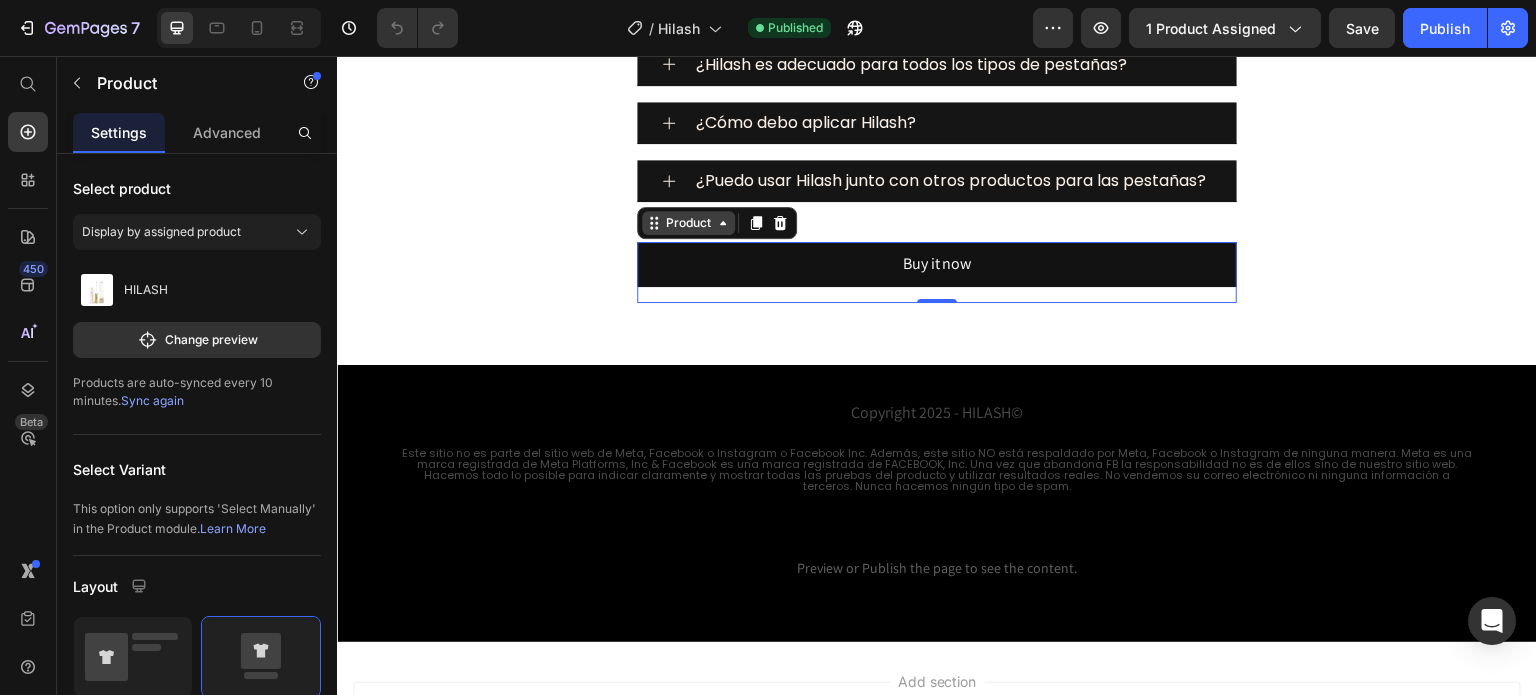 click on "Product" at bounding box center (688, 223) 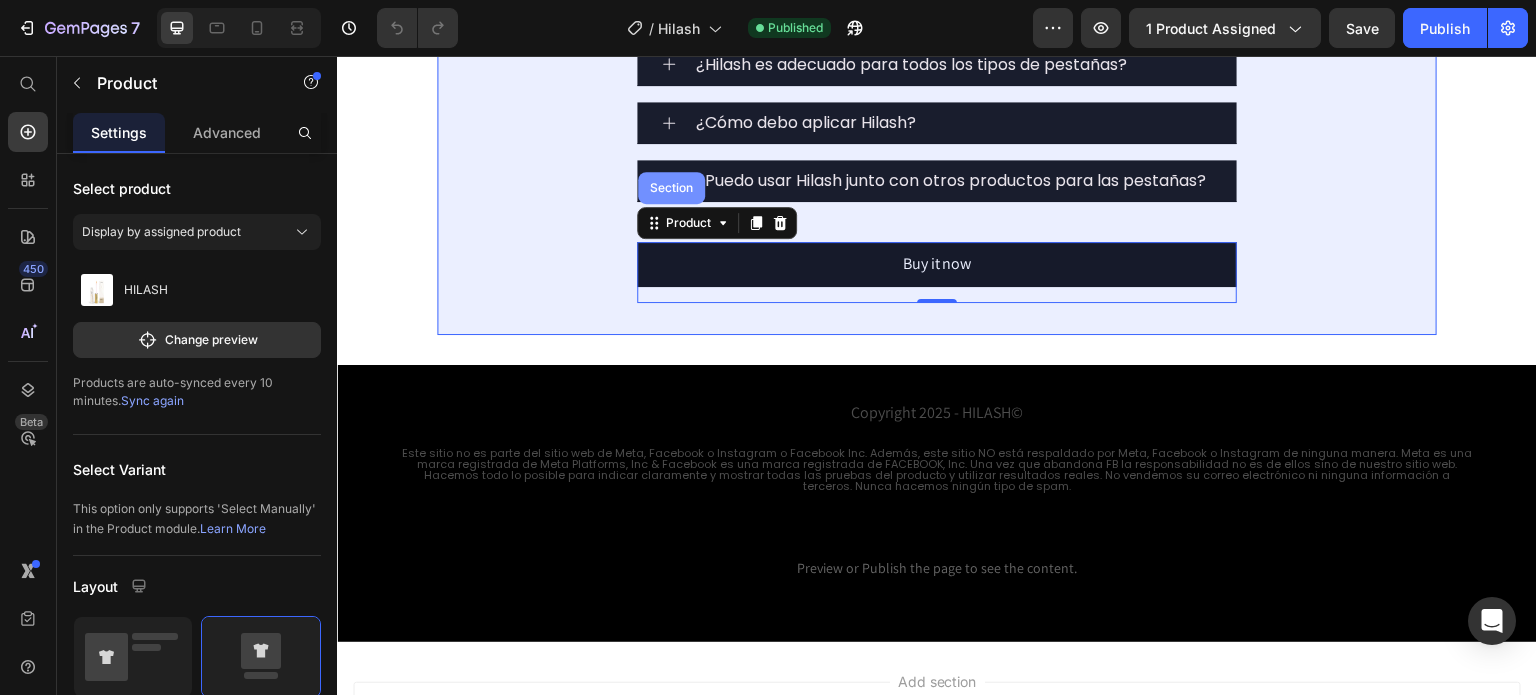 click on "Section" at bounding box center (671, 188) 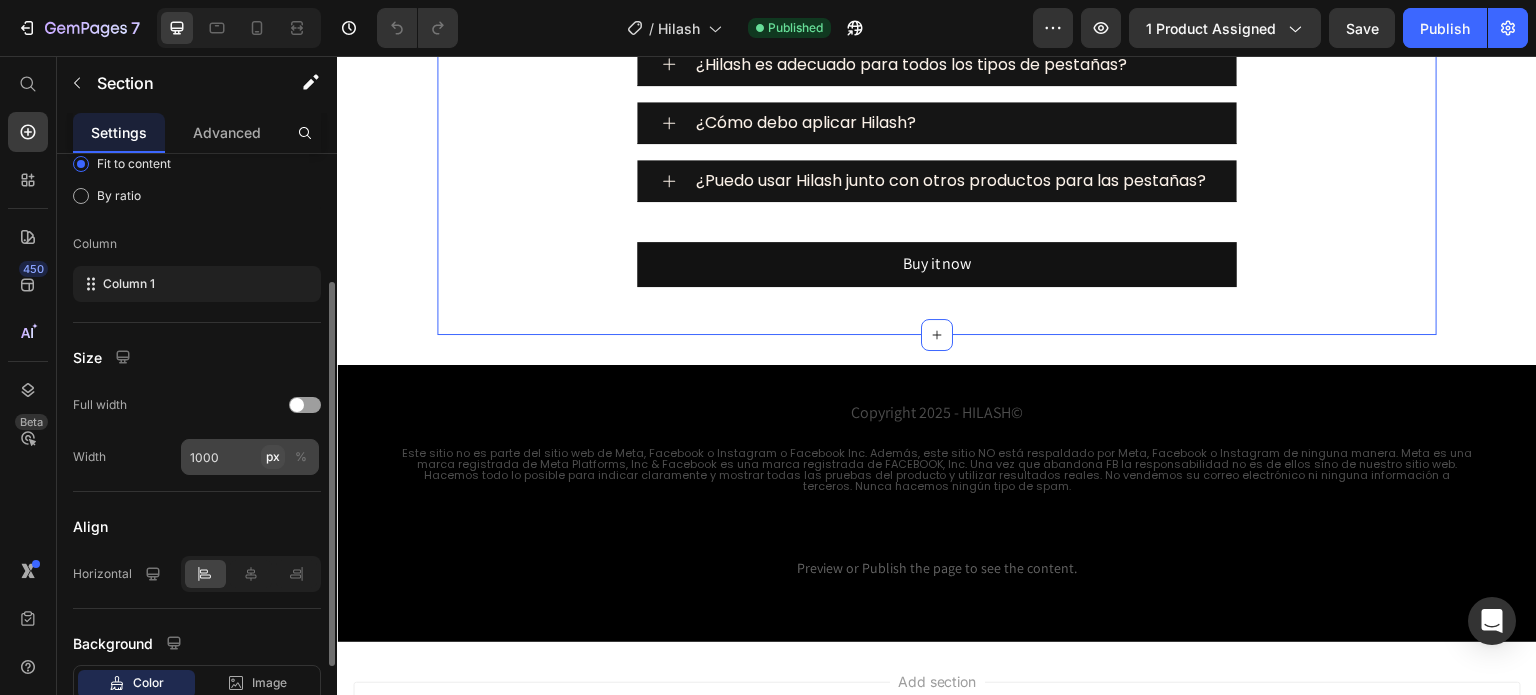 scroll, scrollTop: 300, scrollLeft: 0, axis: vertical 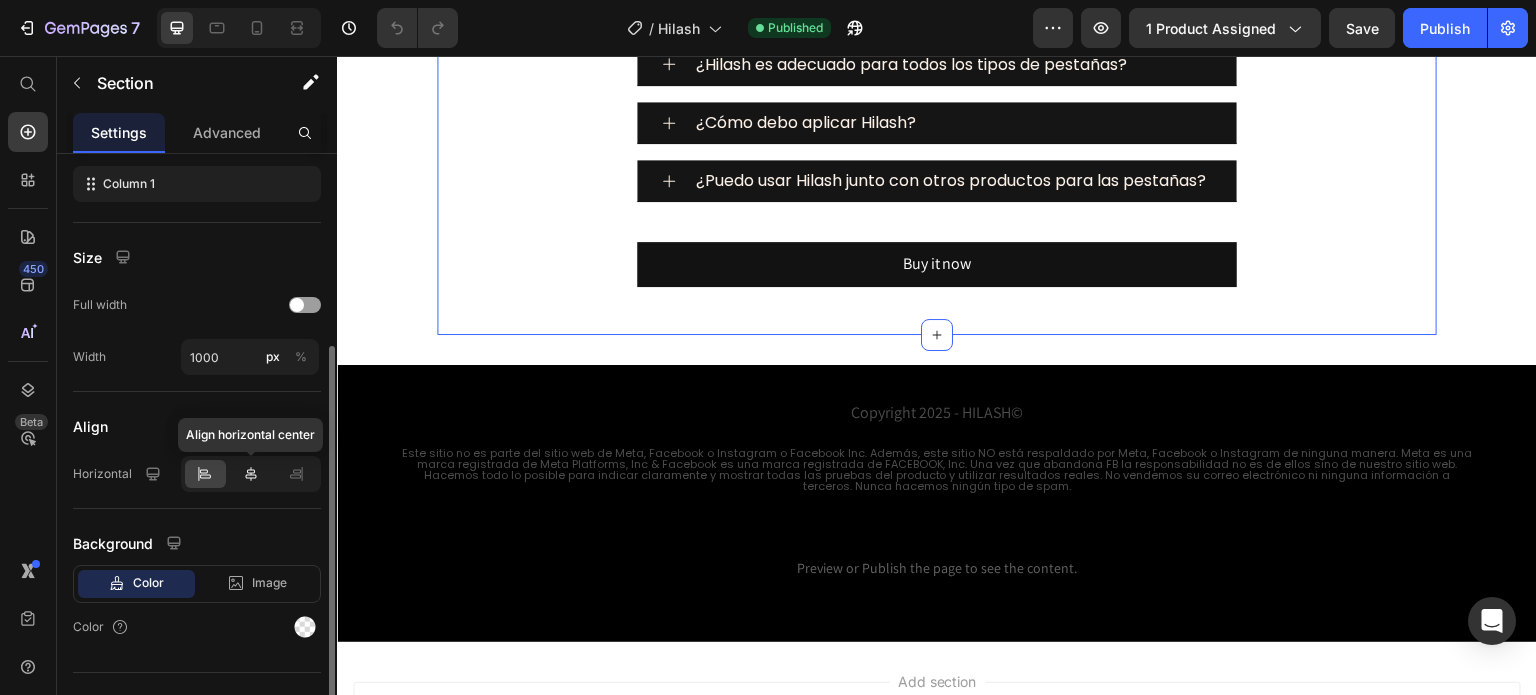 click 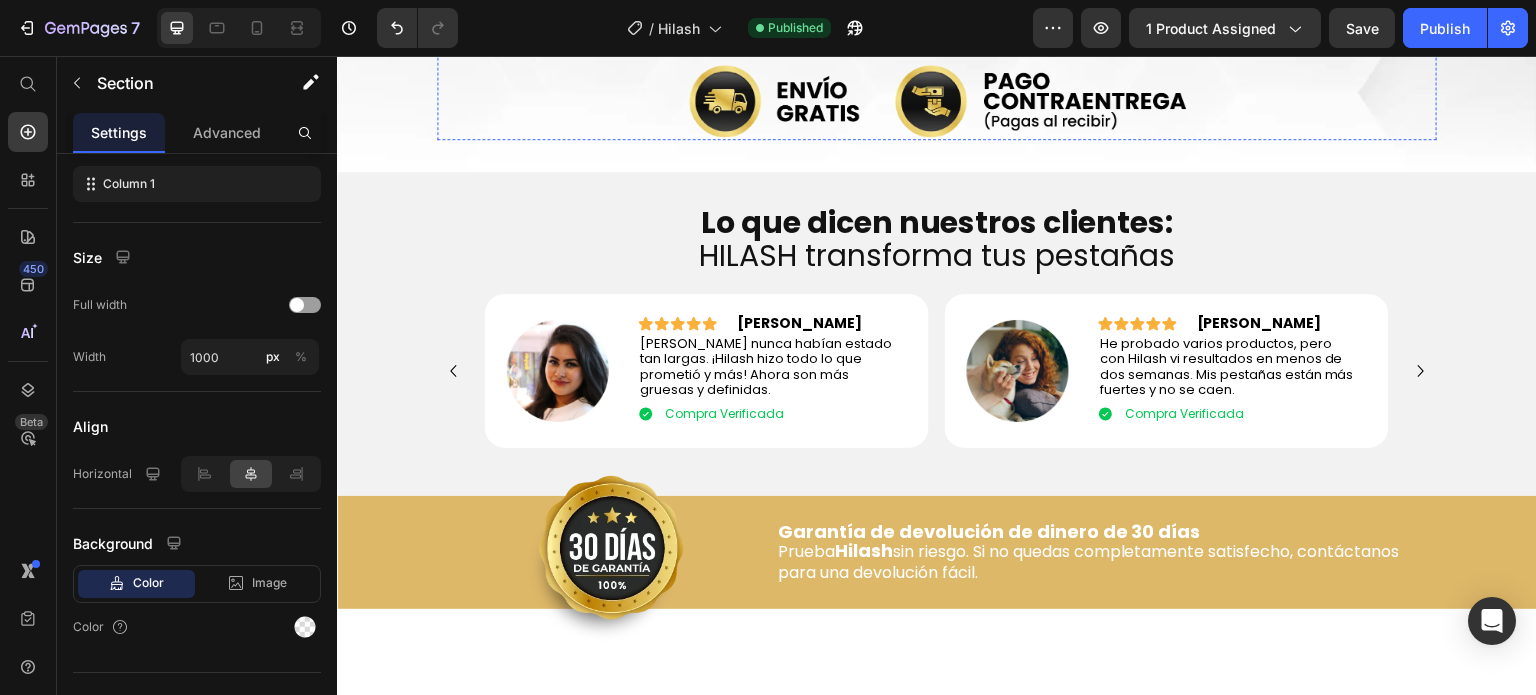 scroll, scrollTop: 3357, scrollLeft: 0, axis: vertical 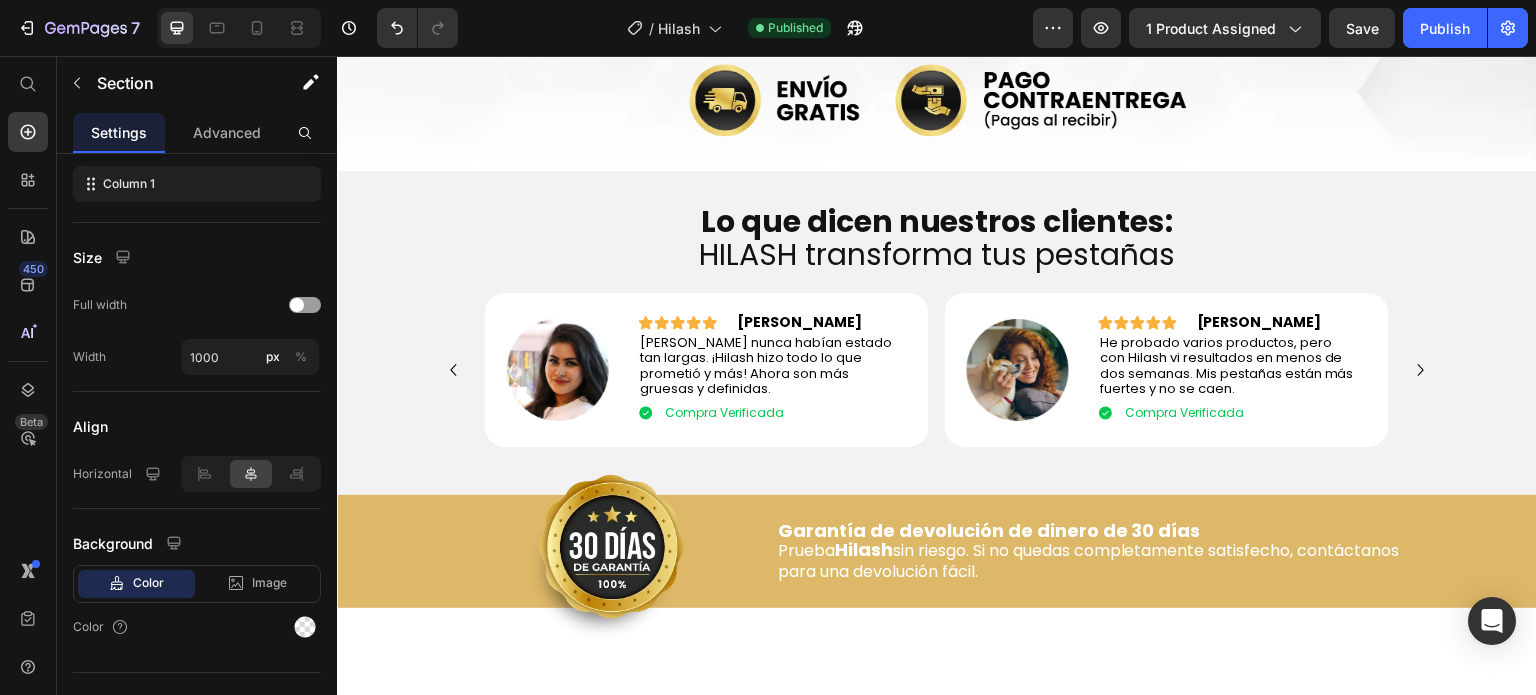 click on "Buy it now" at bounding box center (937, -29) 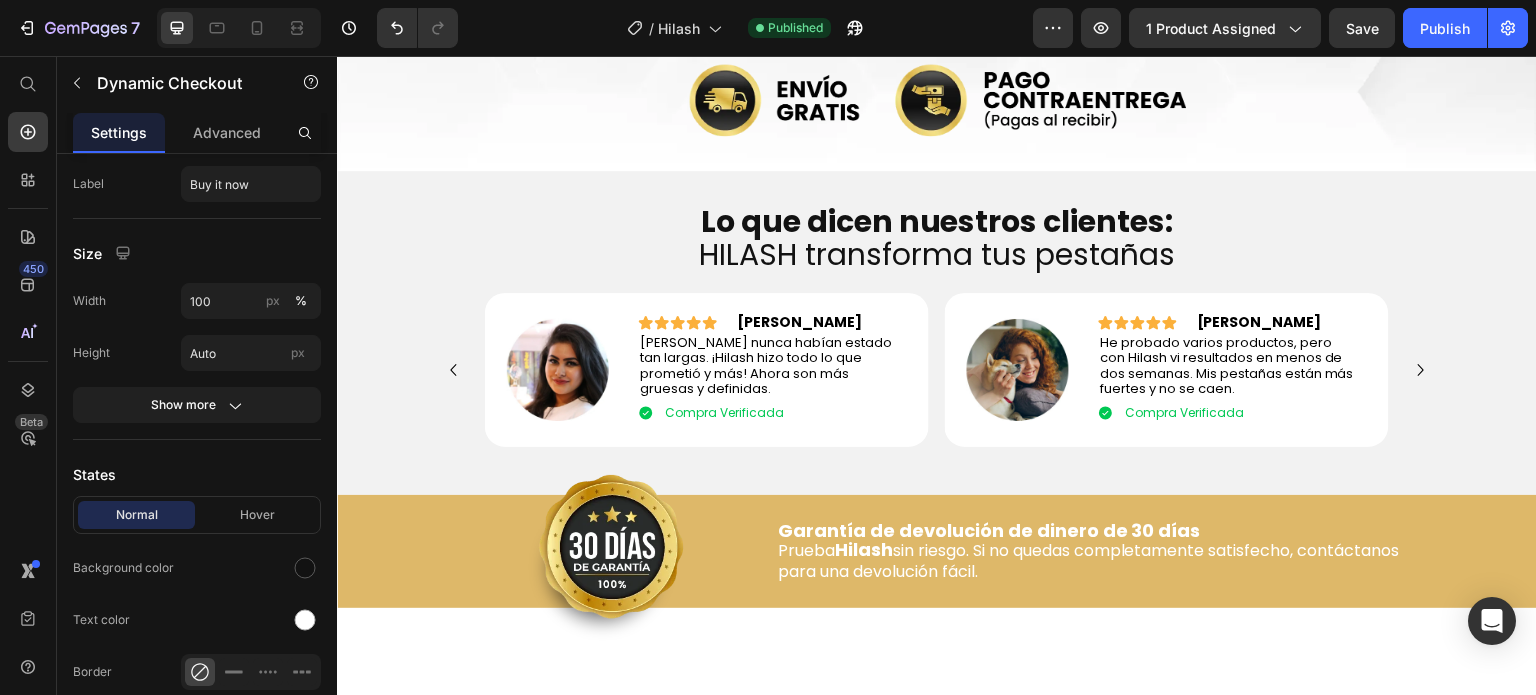 scroll, scrollTop: 0, scrollLeft: 0, axis: both 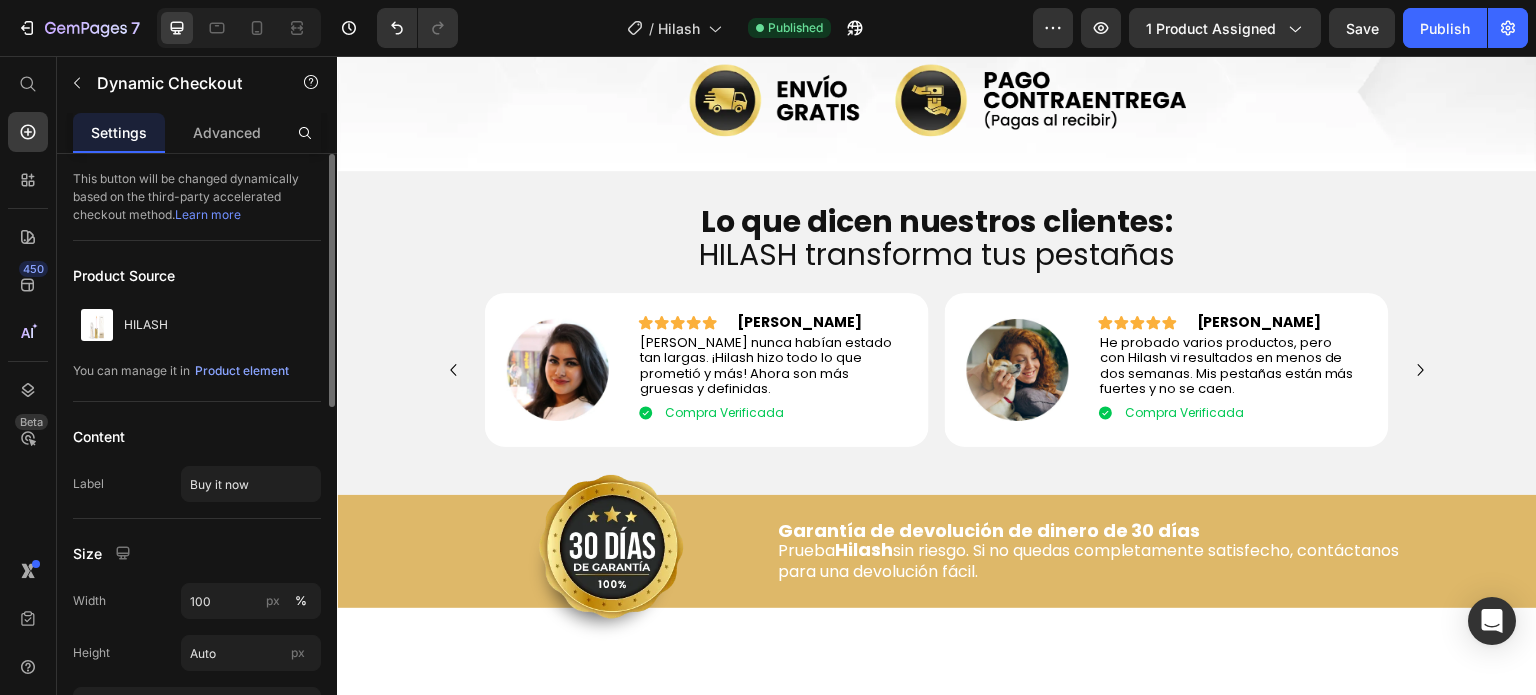 click on "Dynamic Checkout" at bounding box center [720, -70] 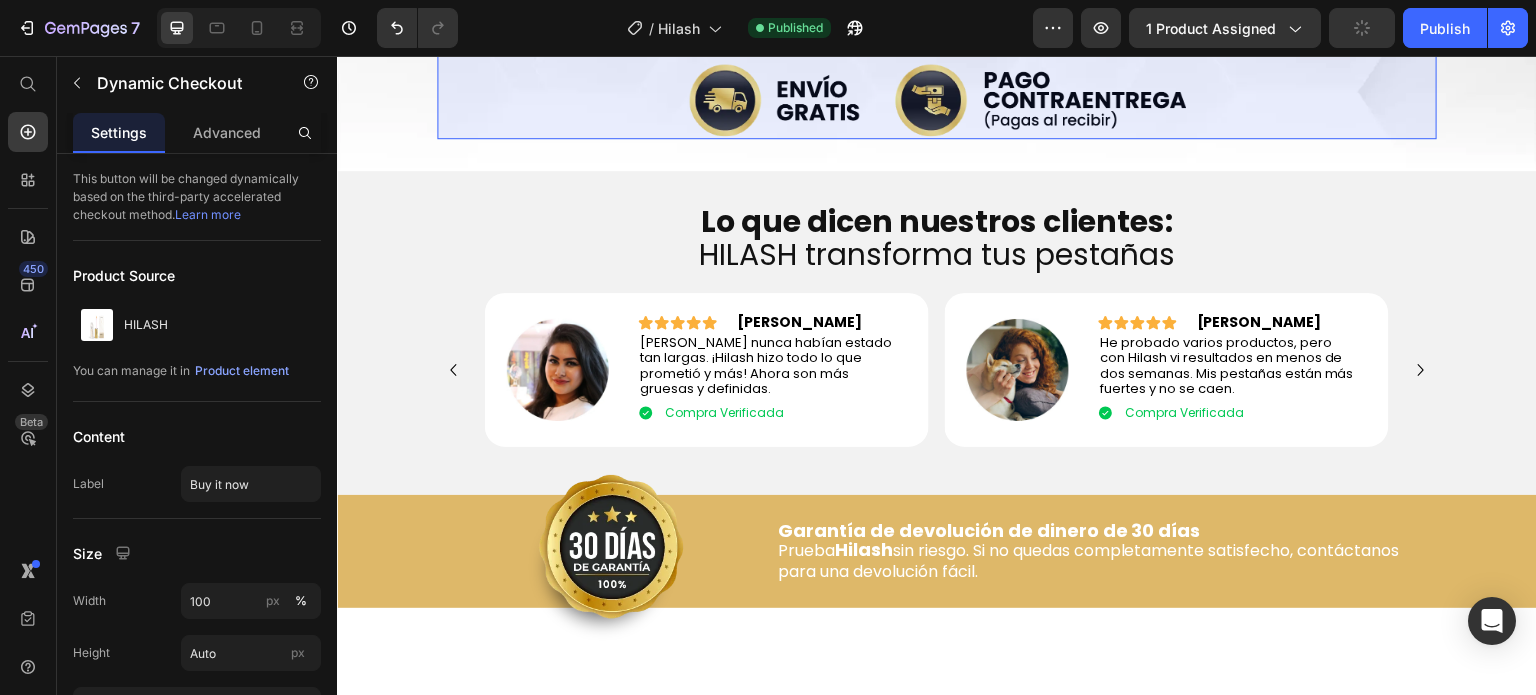 click on "Row 1 col" at bounding box center [676, -141] 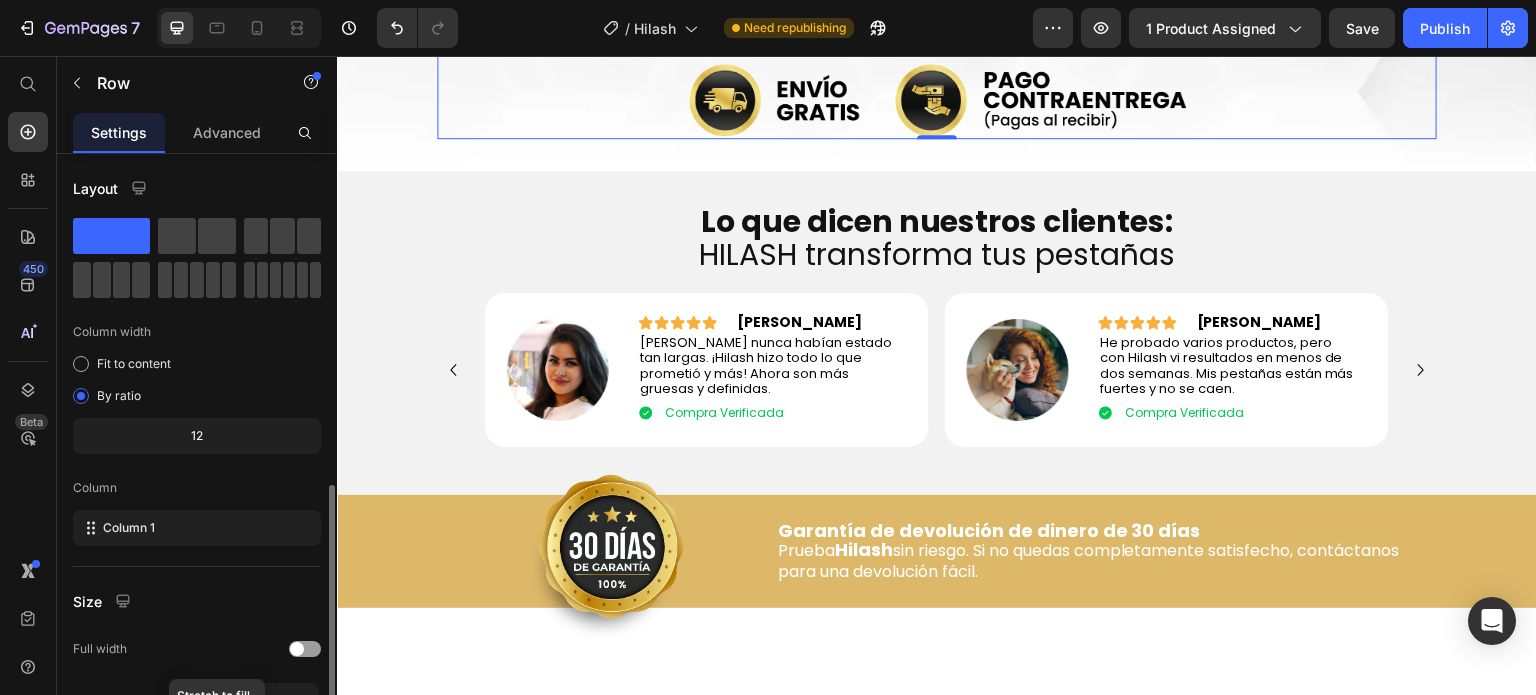 scroll, scrollTop: 312, scrollLeft: 0, axis: vertical 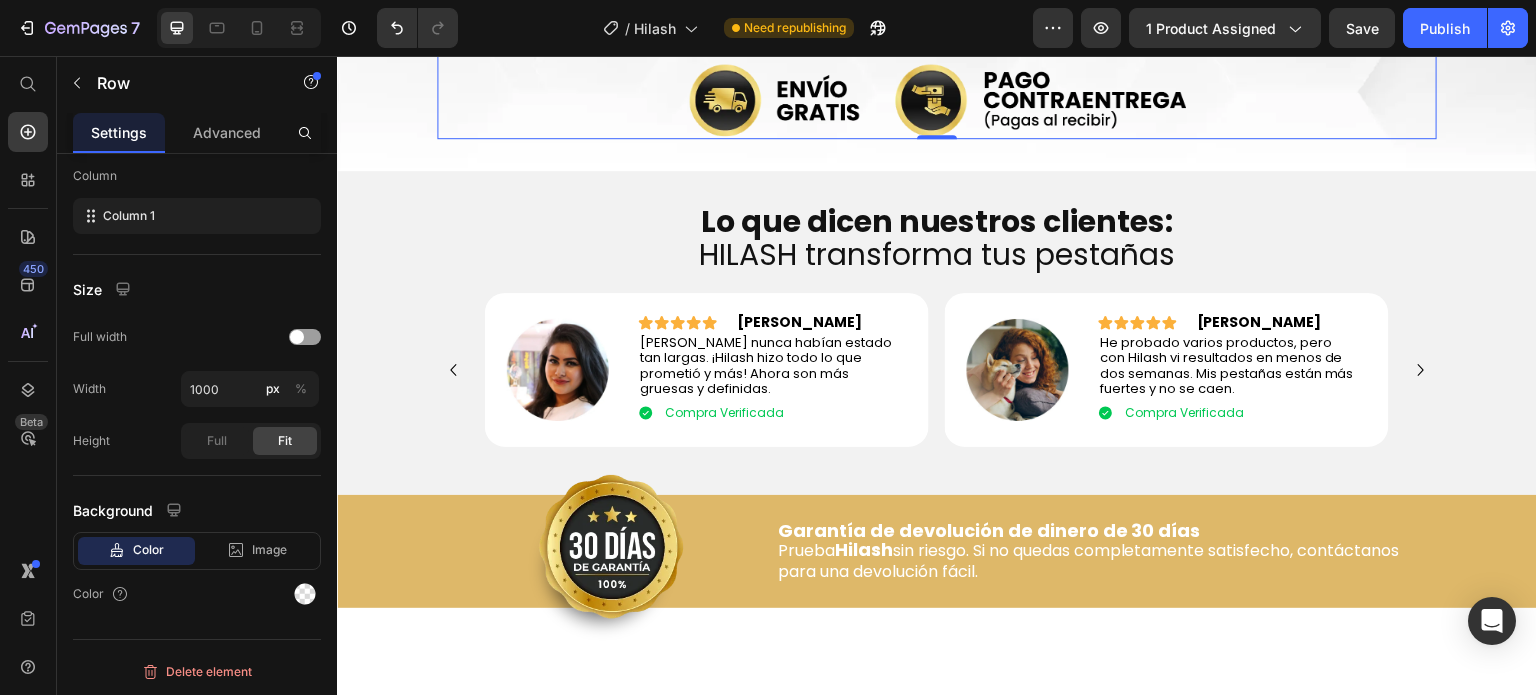 click on "Buy it now" at bounding box center (937, -29) 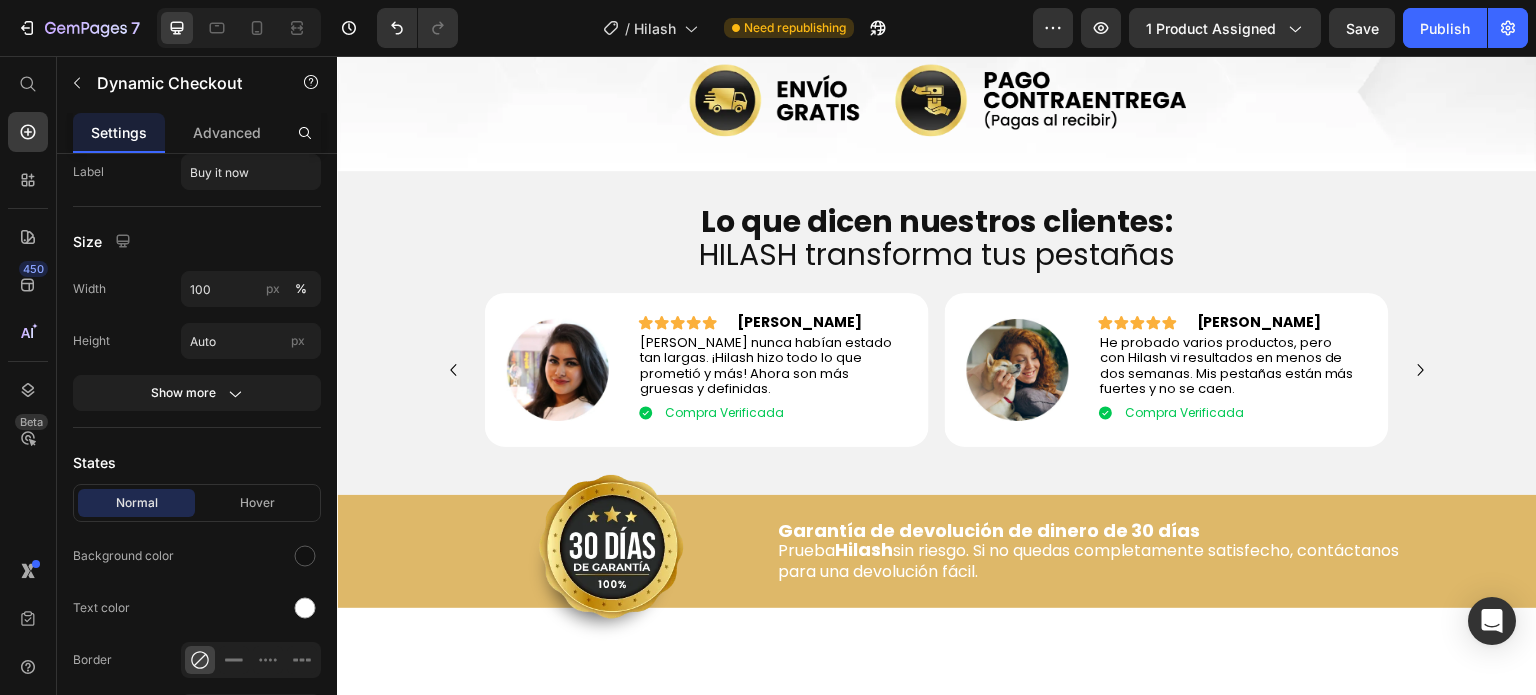 scroll, scrollTop: 0, scrollLeft: 0, axis: both 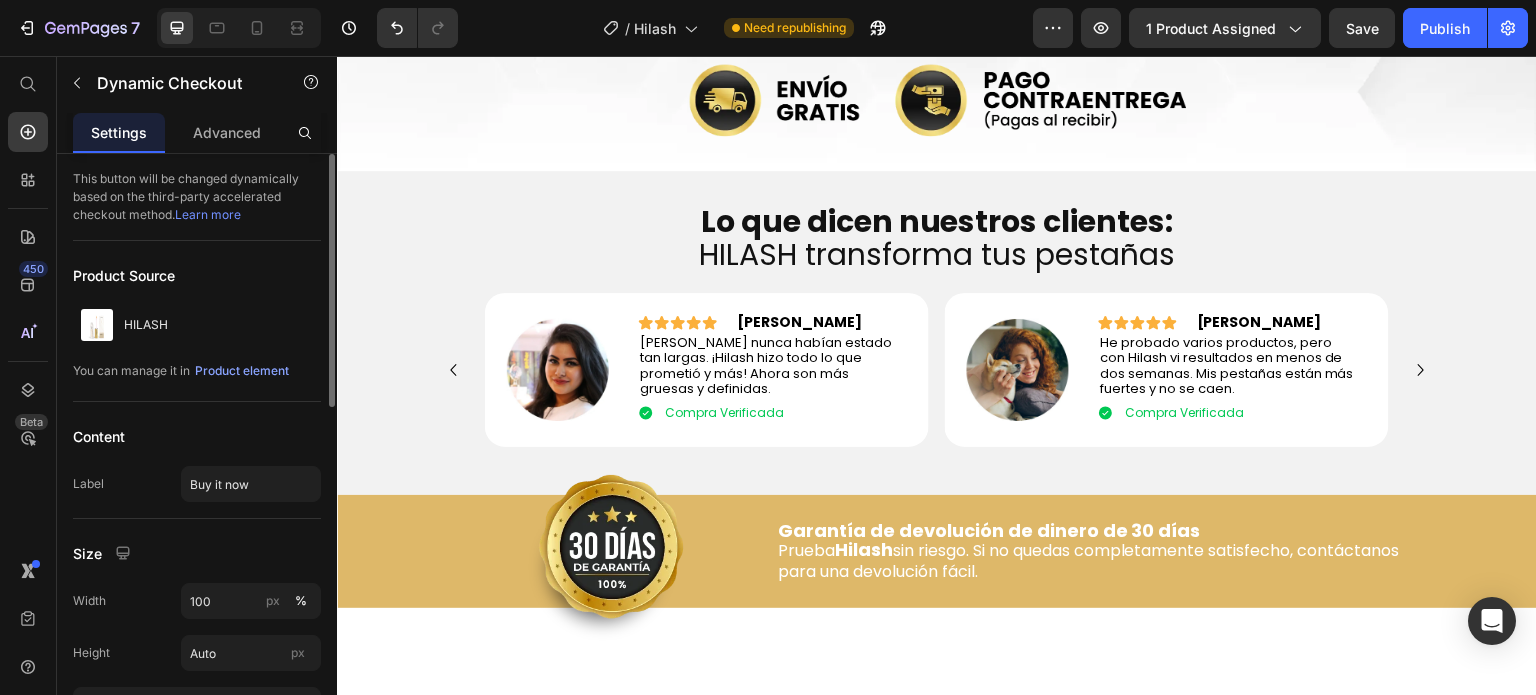 click on "Dynamic Checkout" at bounding box center [720, -70] 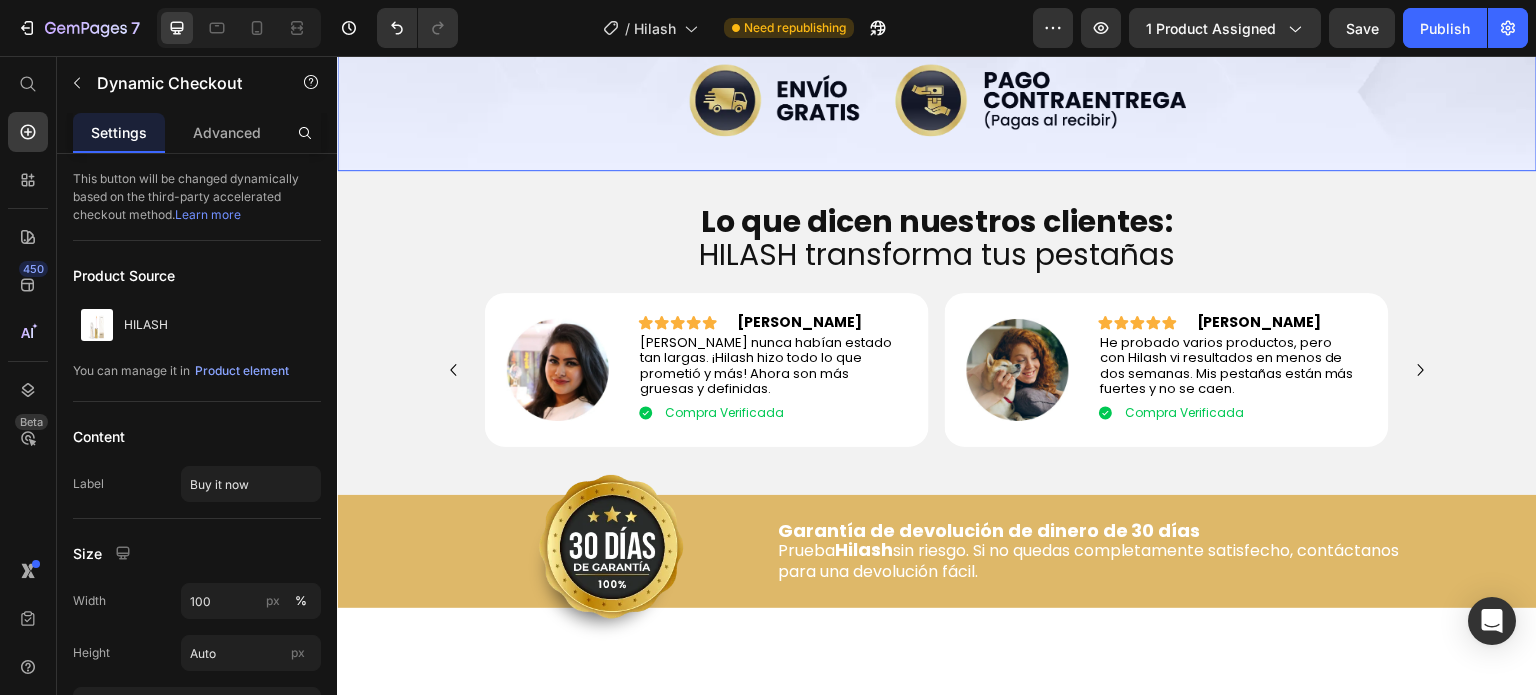 click on "Section" at bounding box center [671, -177] 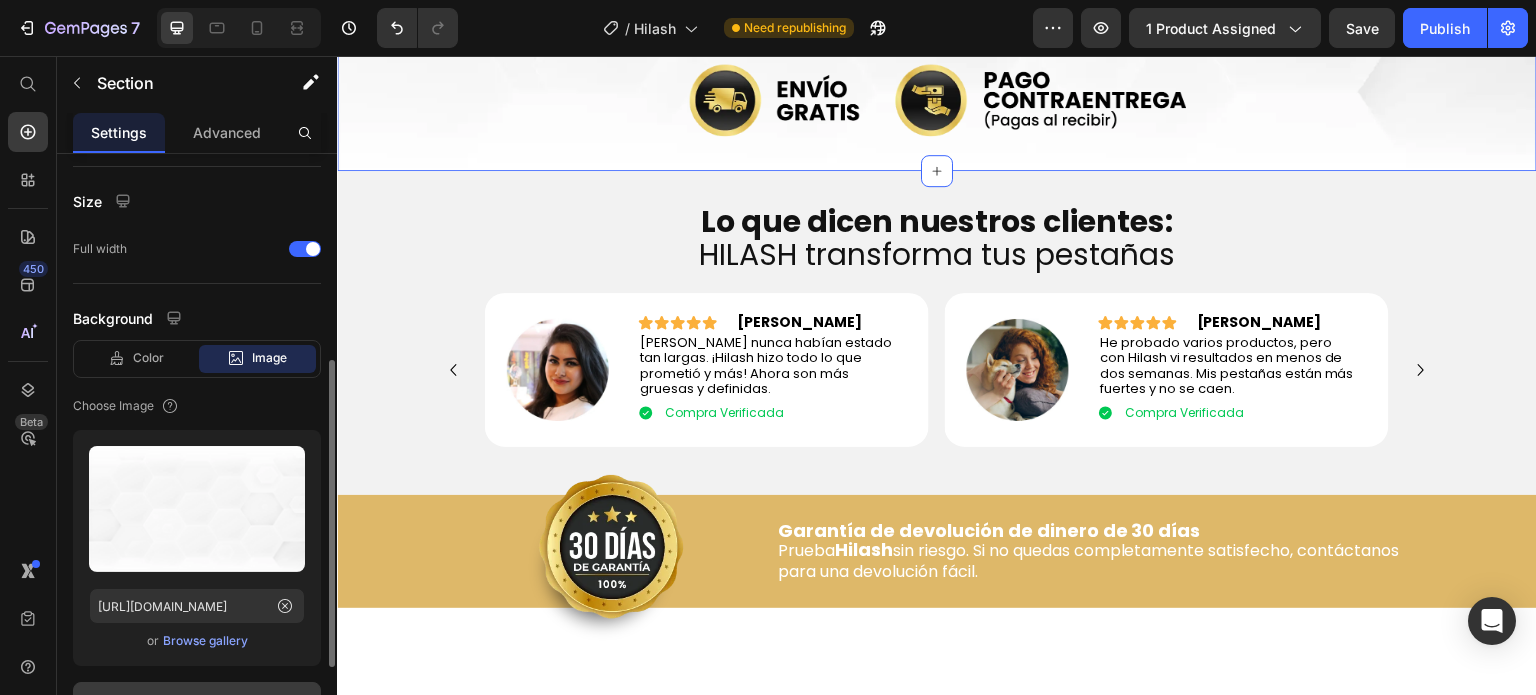 scroll, scrollTop: 564, scrollLeft: 0, axis: vertical 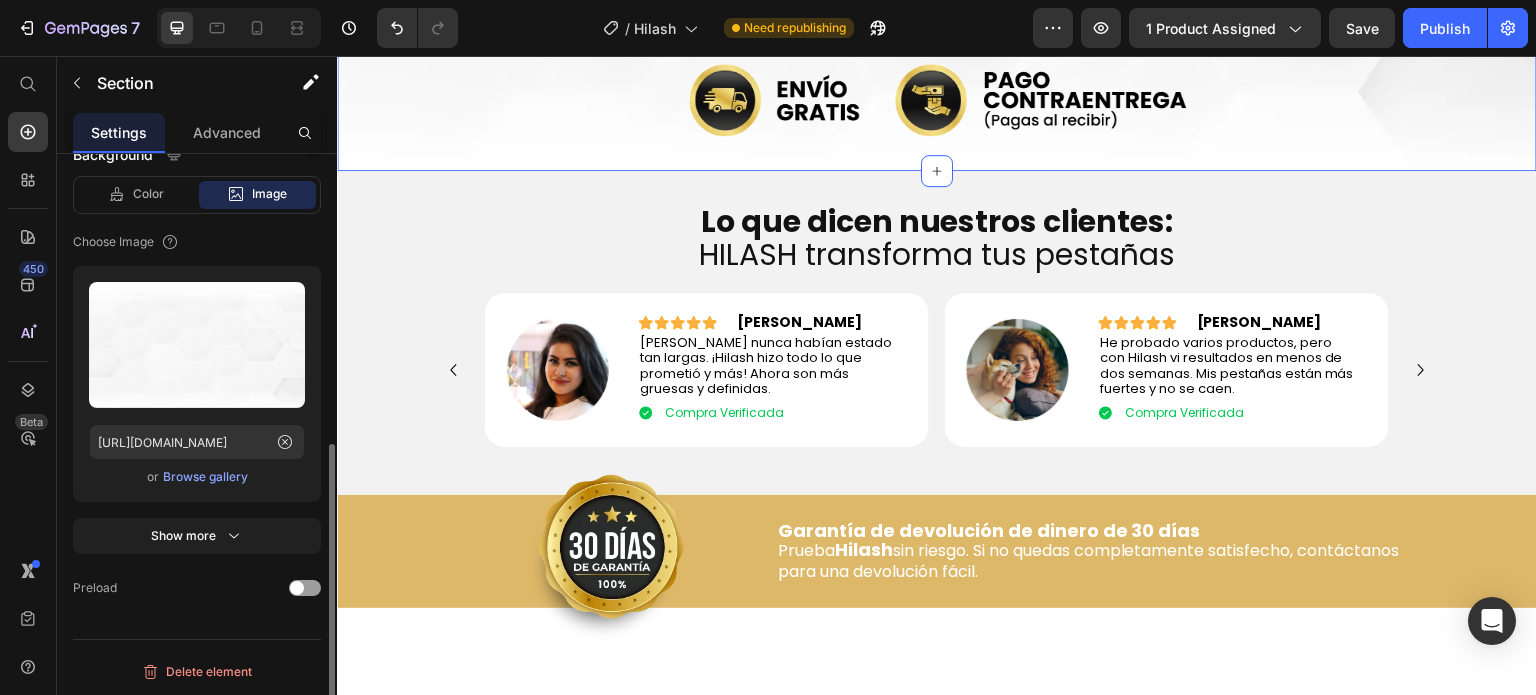 click on "Buy it now" at bounding box center [937, -29] 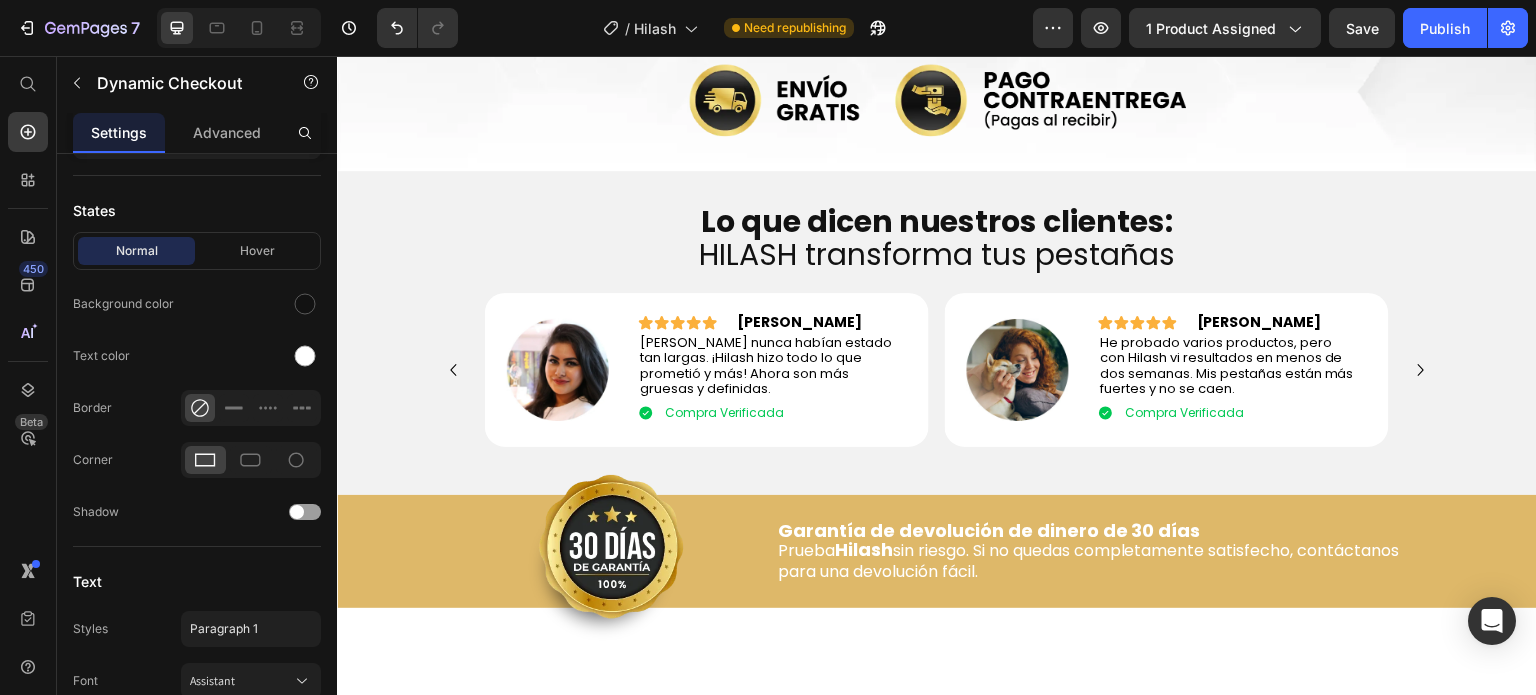 scroll, scrollTop: 0, scrollLeft: 0, axis: both 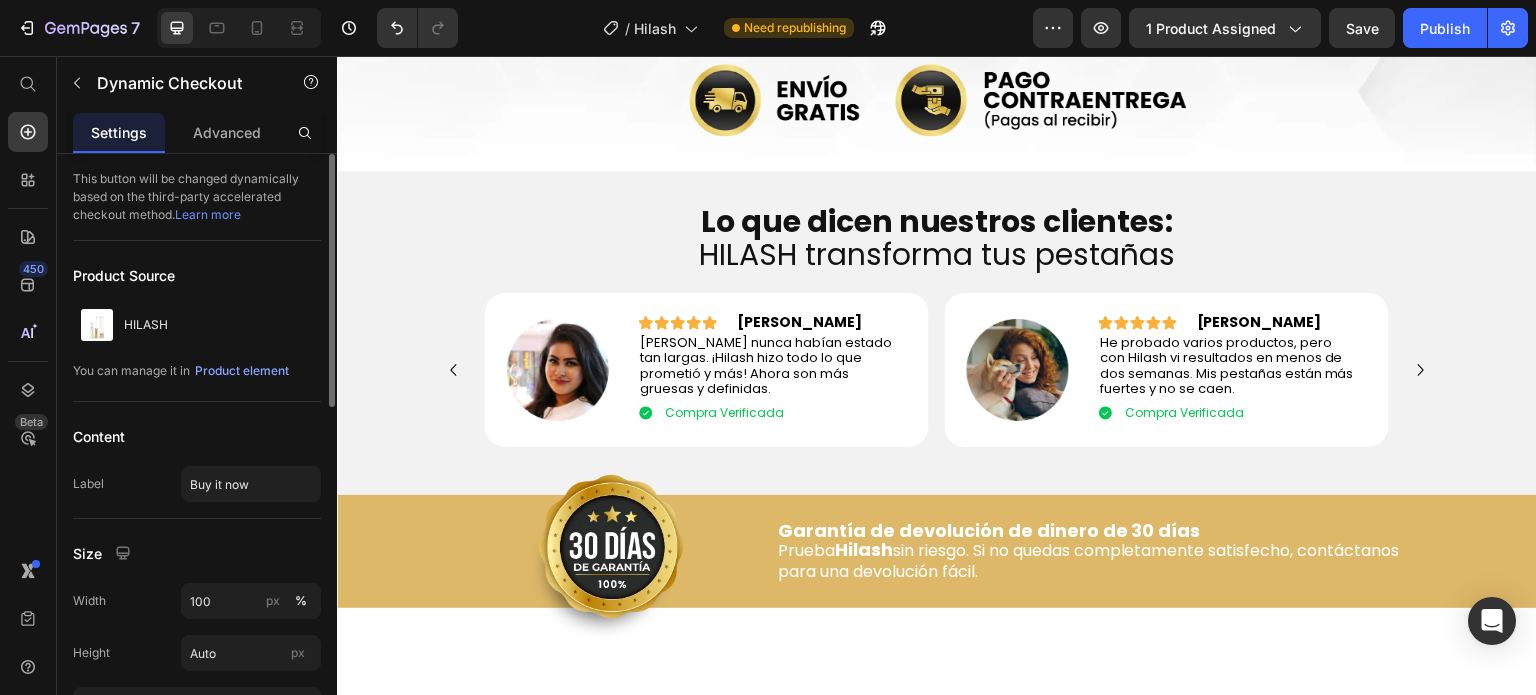 click on "Dynamic Checkout" at bounding box center [720, -70] 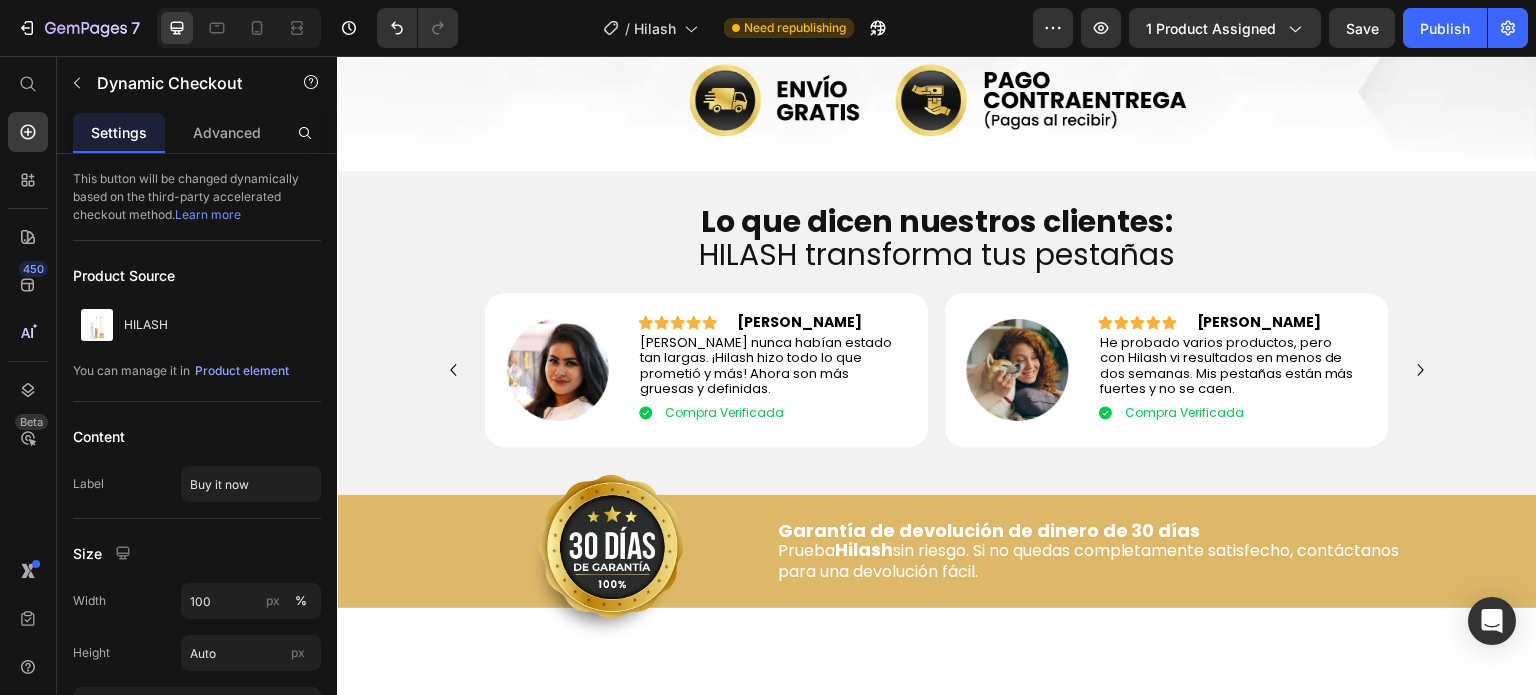 click on "Product" at bounding box center (672, -105) 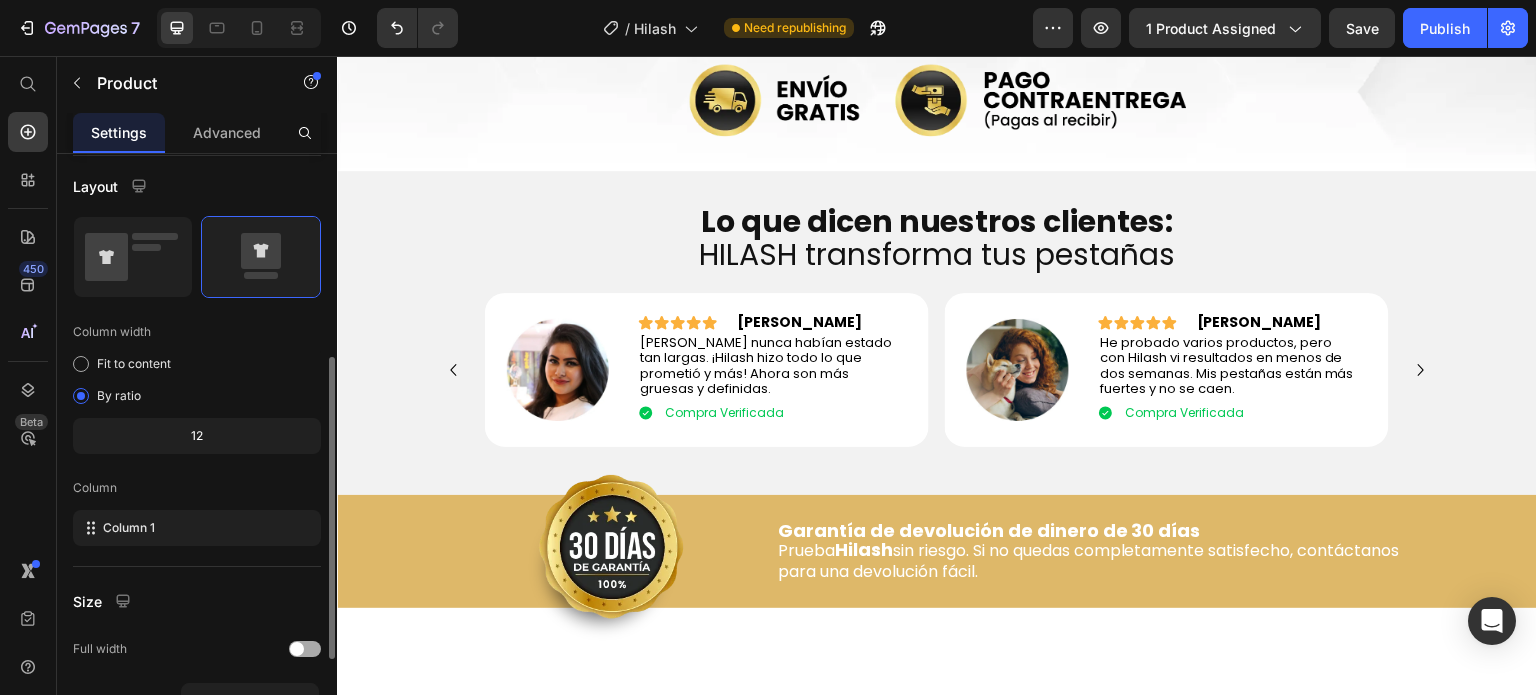 scroll, scrollTop: 582, scrollLeft: 0, axis: vertical 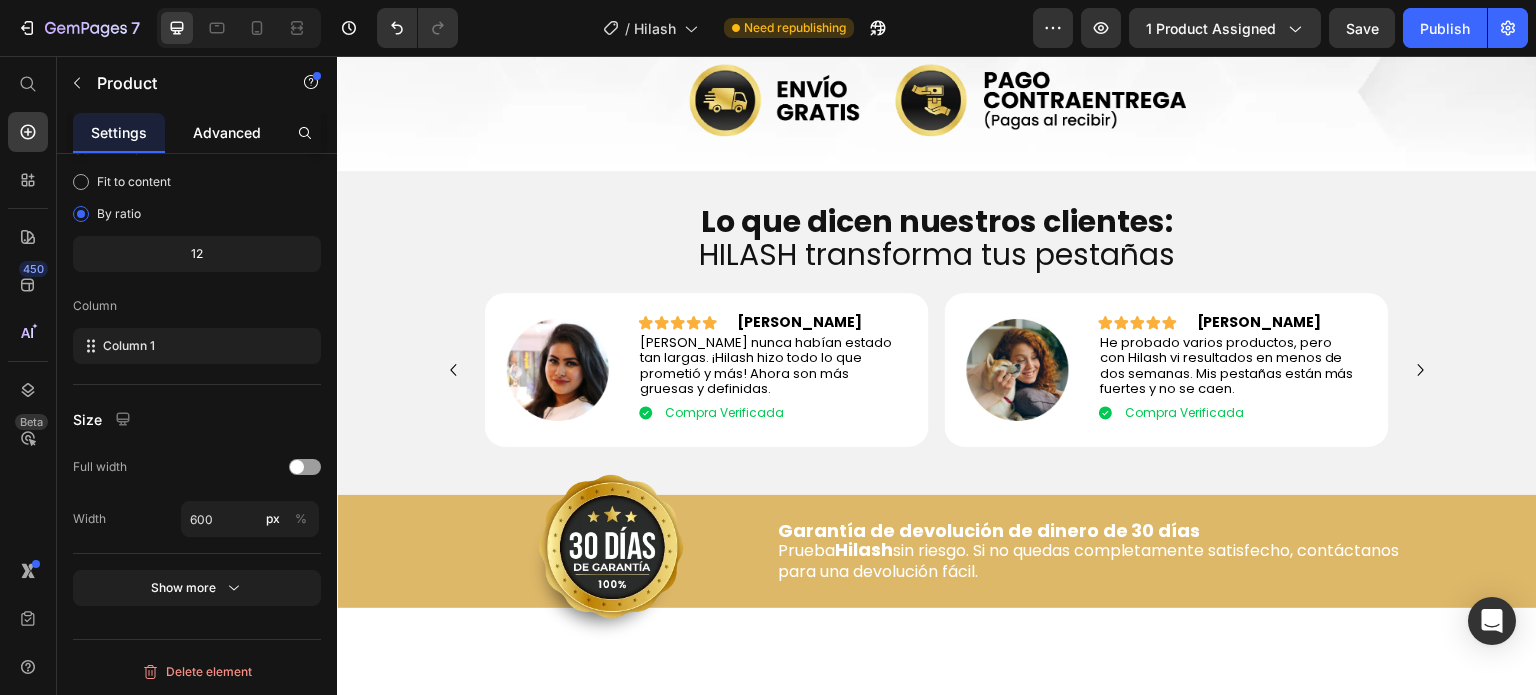 click on "Advanced" at bounding box center (227, 132) 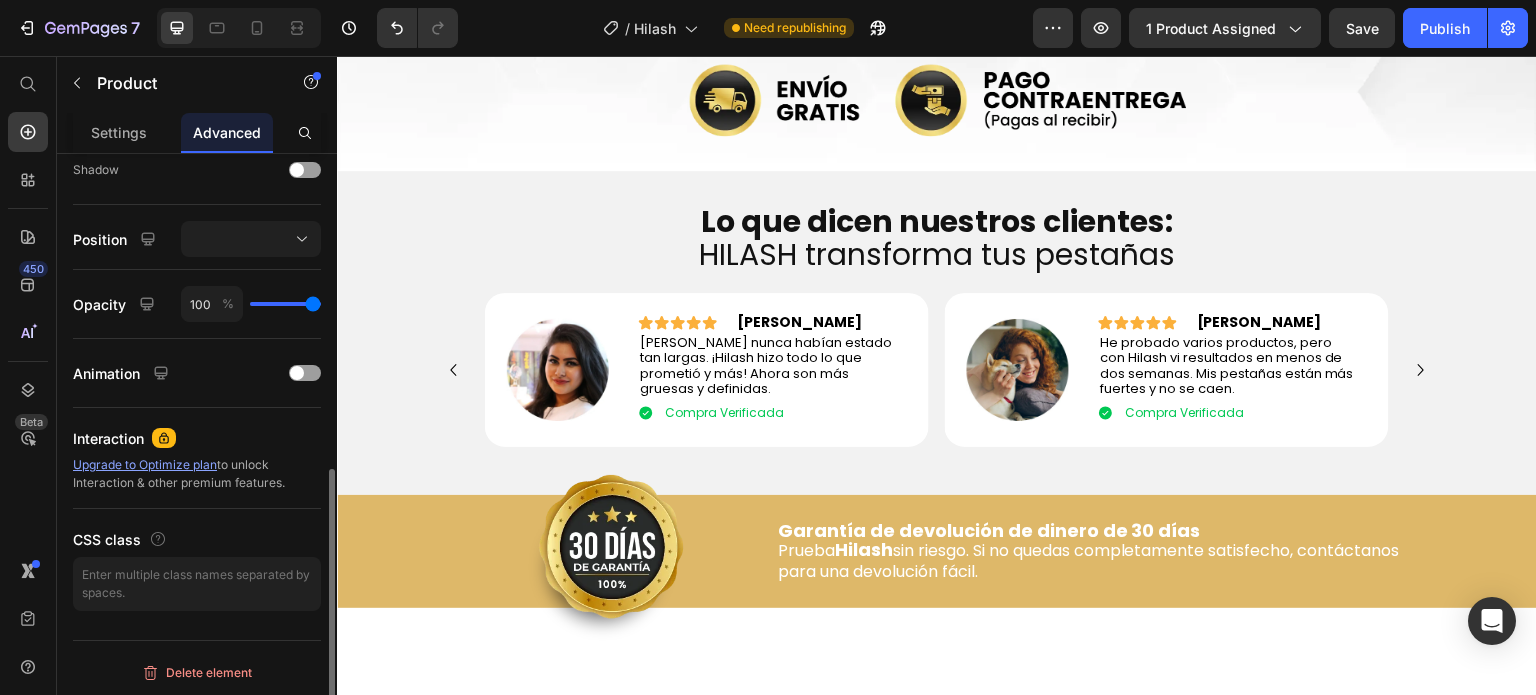 scroll, scrollTop: 168, scrollLeft: 0, axis: vertical 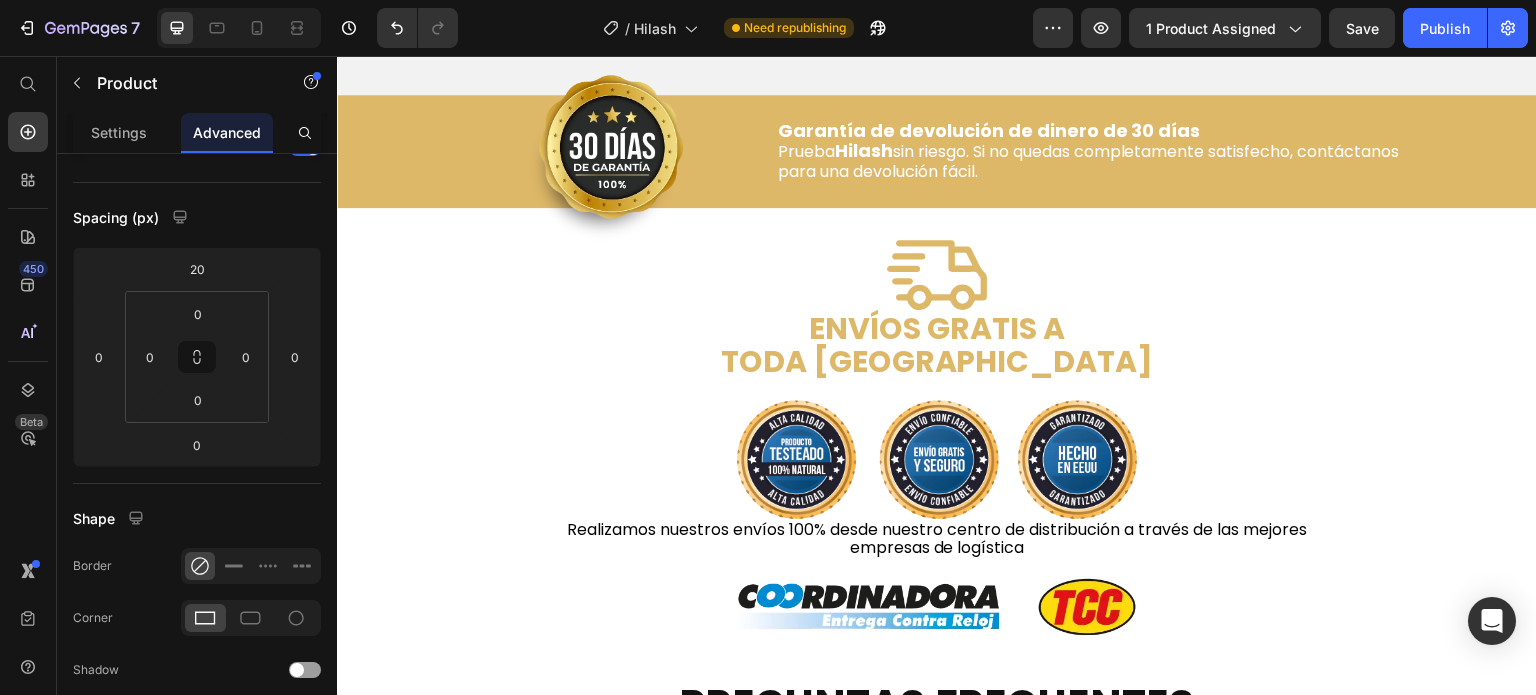 click on "Buy it now Dynamic Checkout" at bounding box center (937, -421) 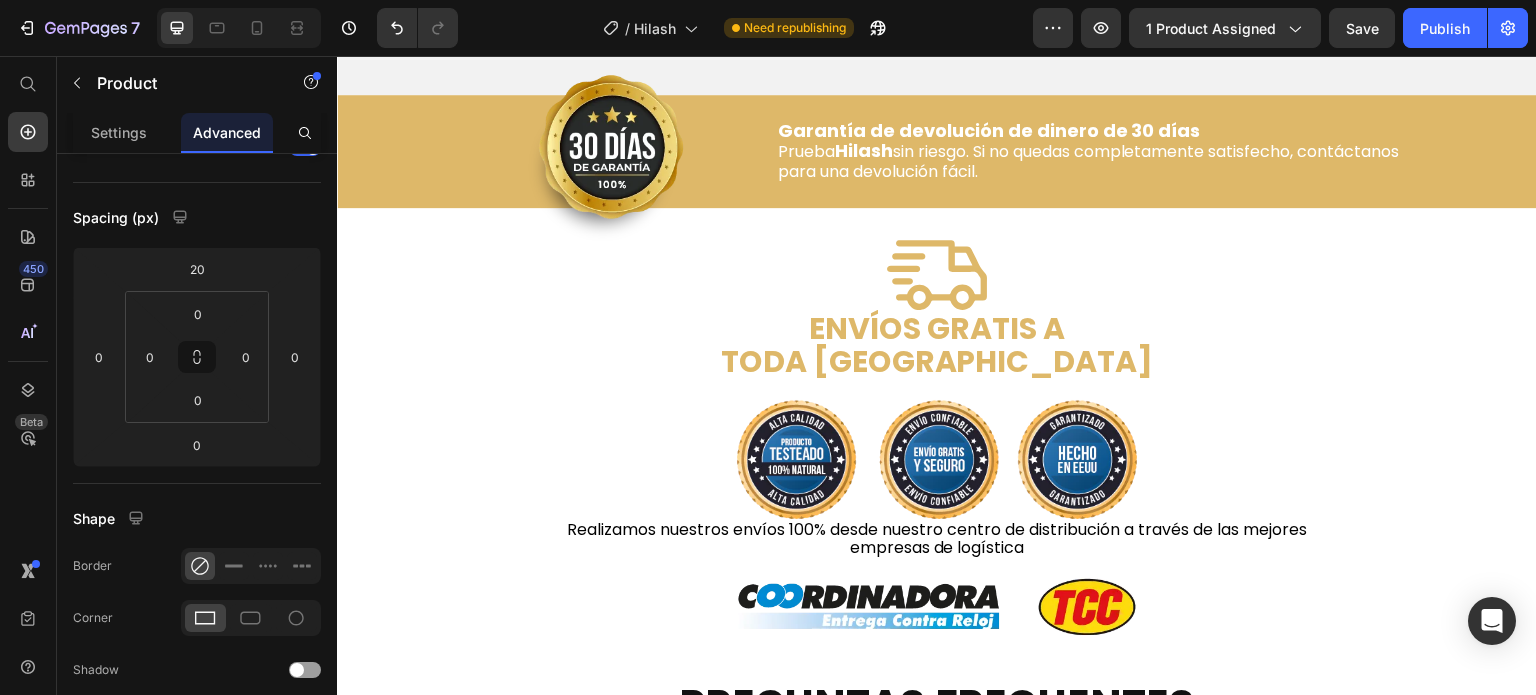 click on "Product" at bounding box center [688, -470] 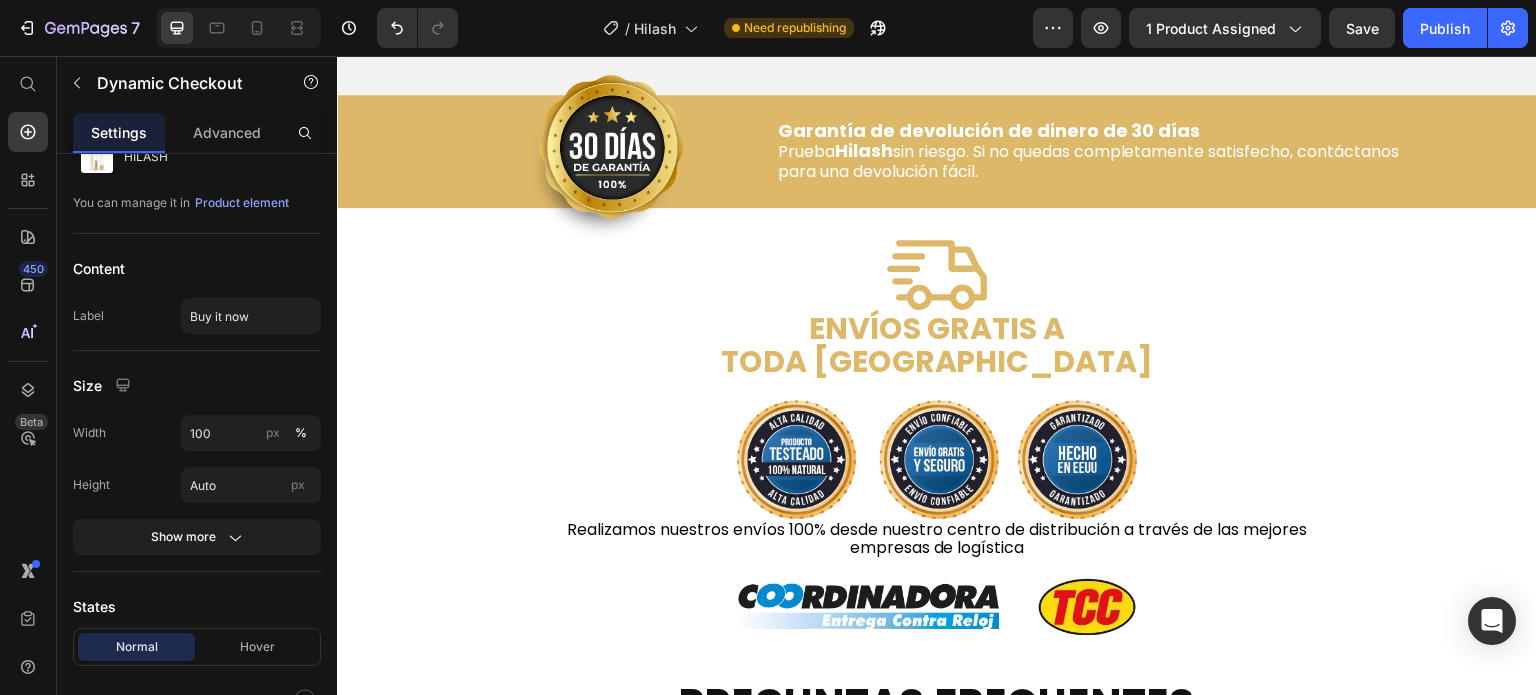 scroll, scrollTop: 0, scrollLeft: 0, axis: both 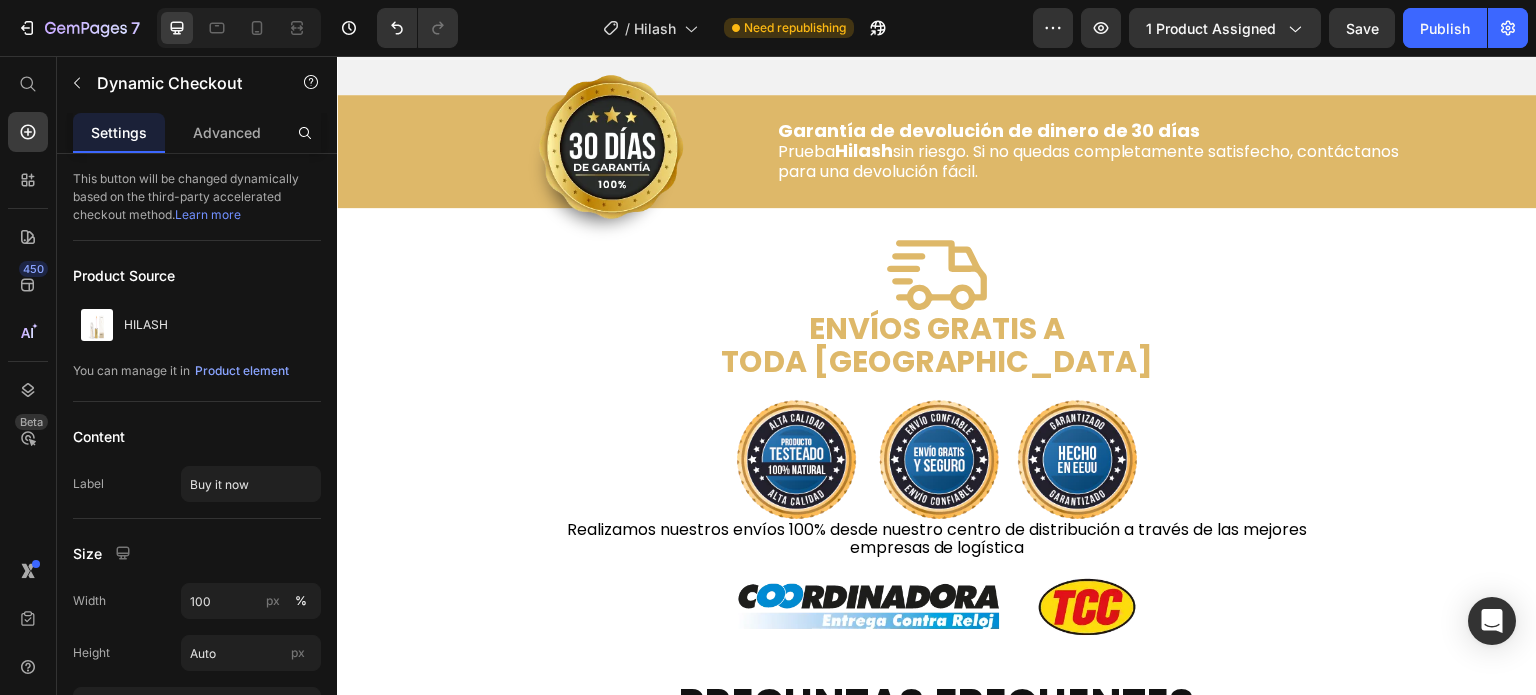 click on "Dynamic Checkout" at bounding box center (720, -470) 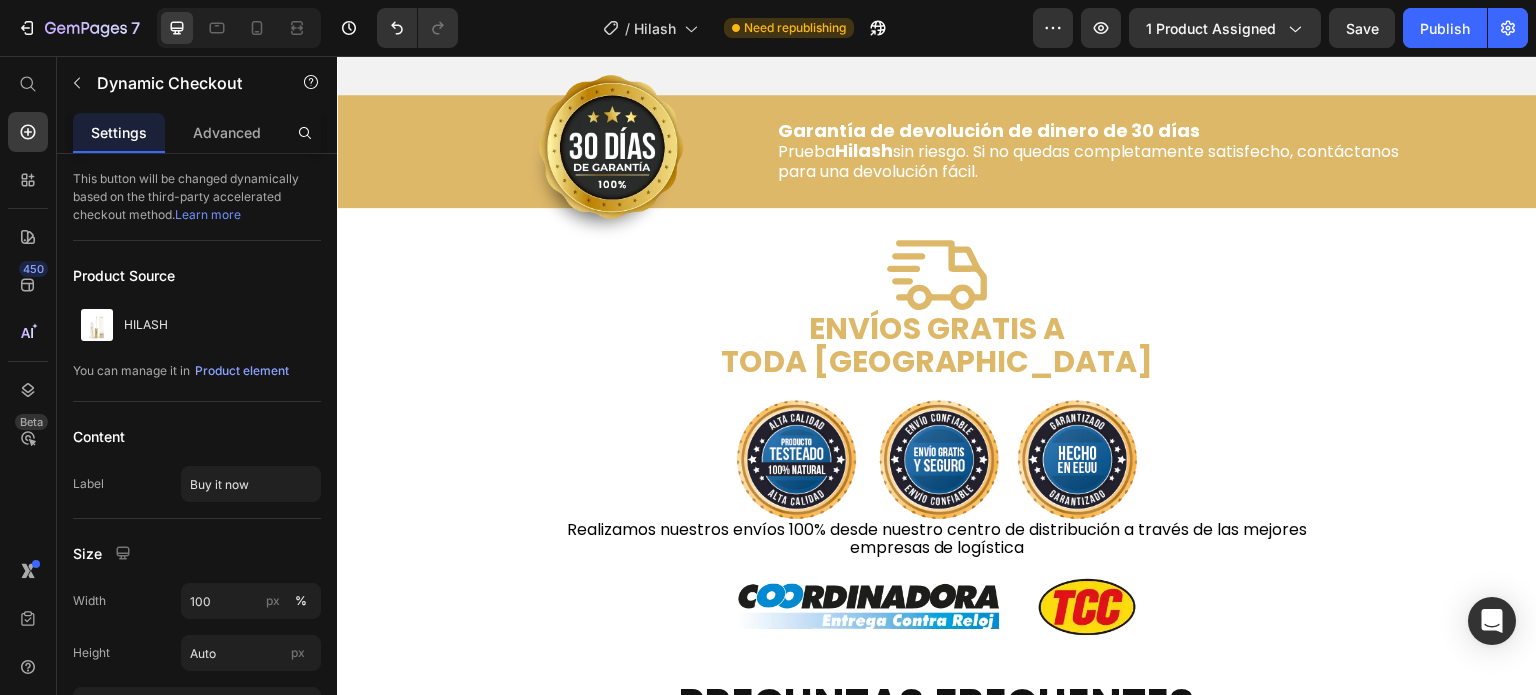 click on "Product" at bounding box center (672, -433) 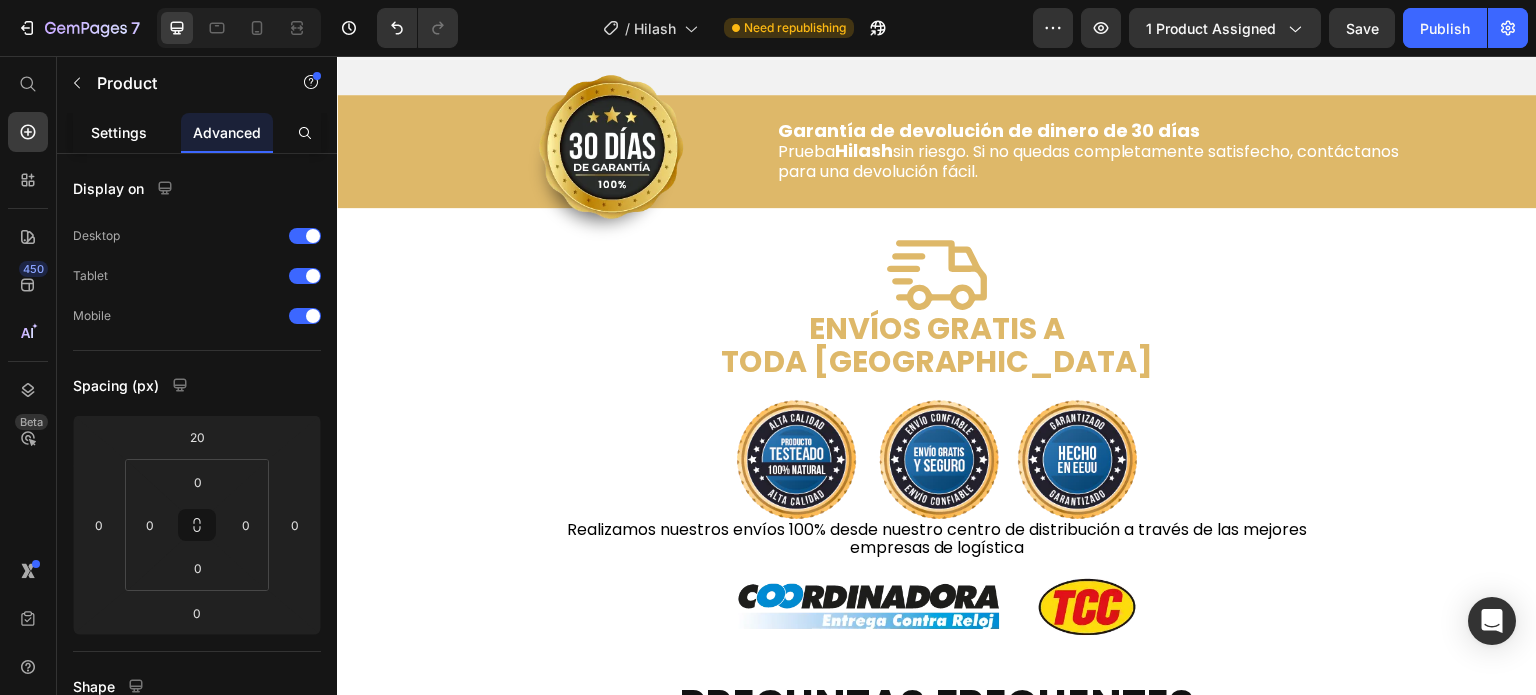 click on "Settings" at bounding box center [119, 132] 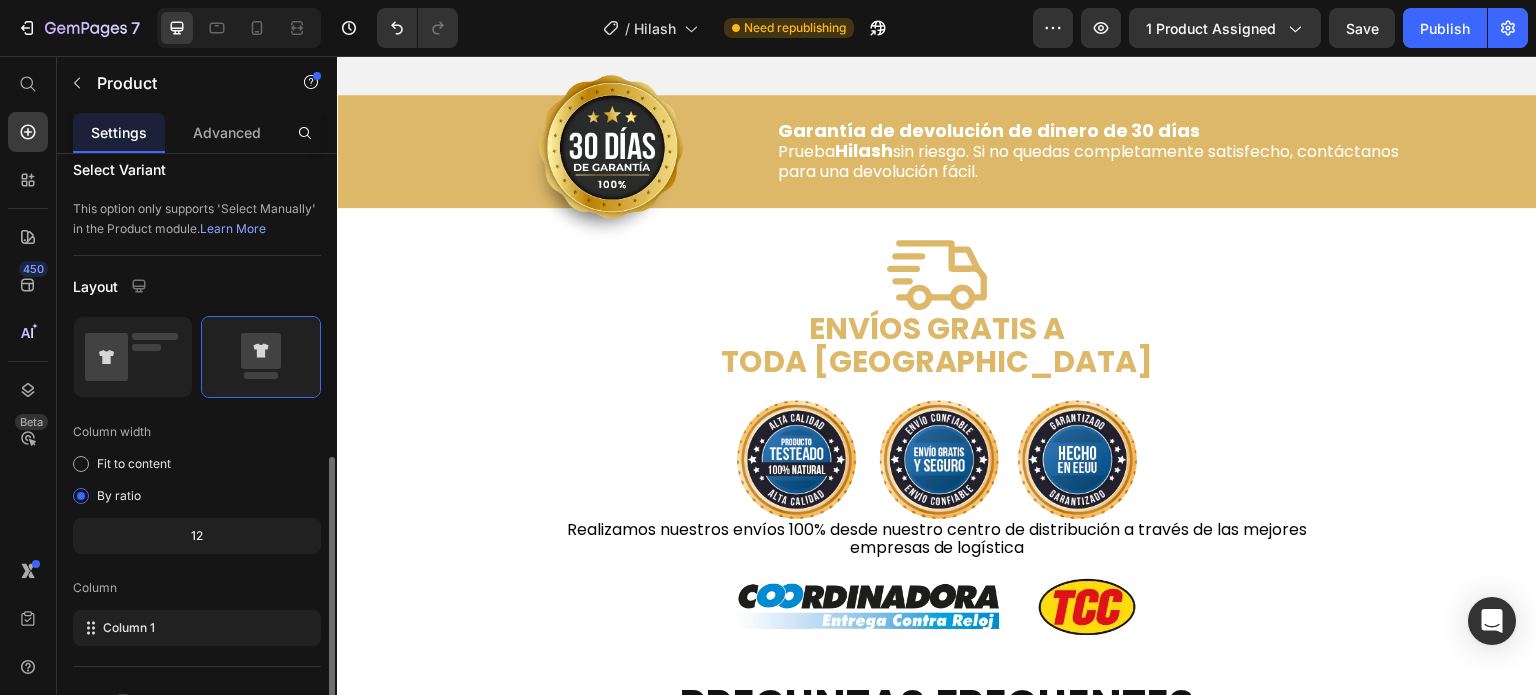scroll, scrollTop: 400, scrollLeft: 0, axis: vertical 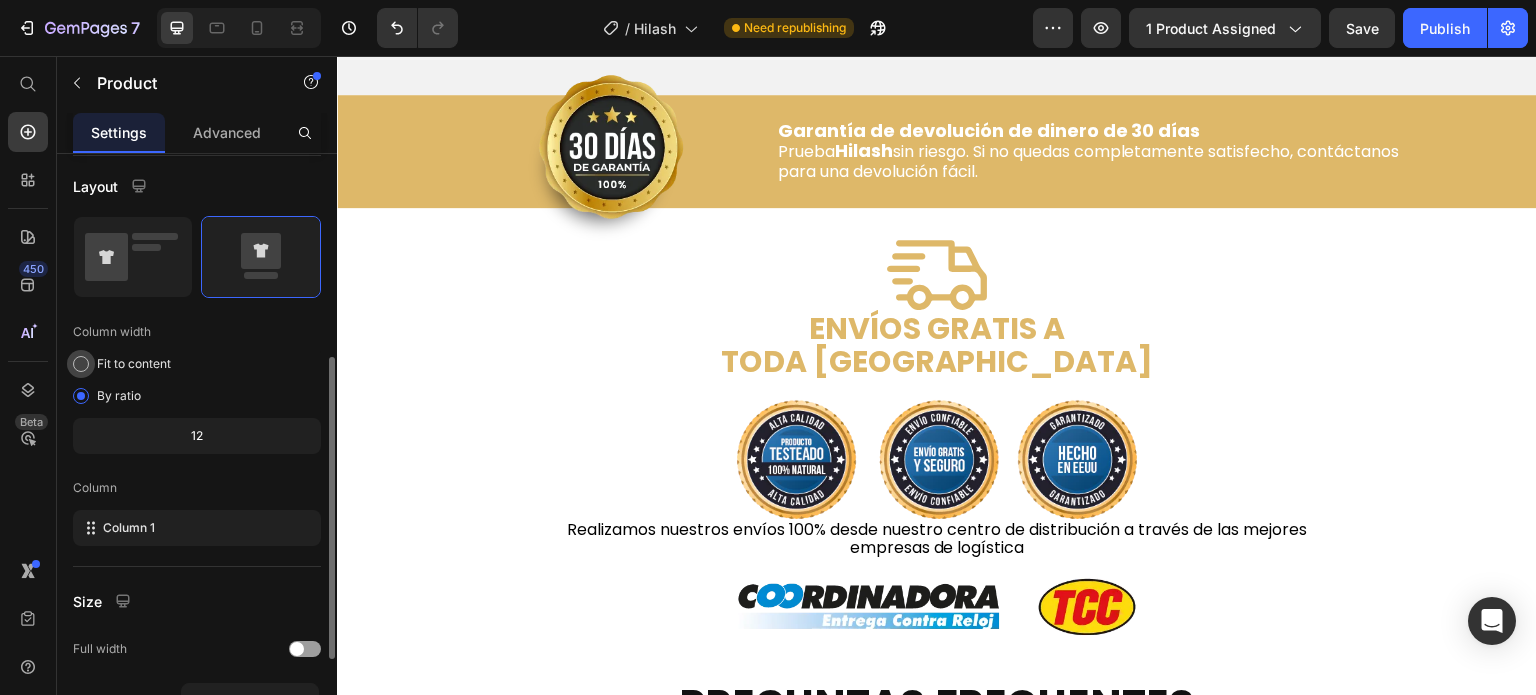 click on "Fit to content" 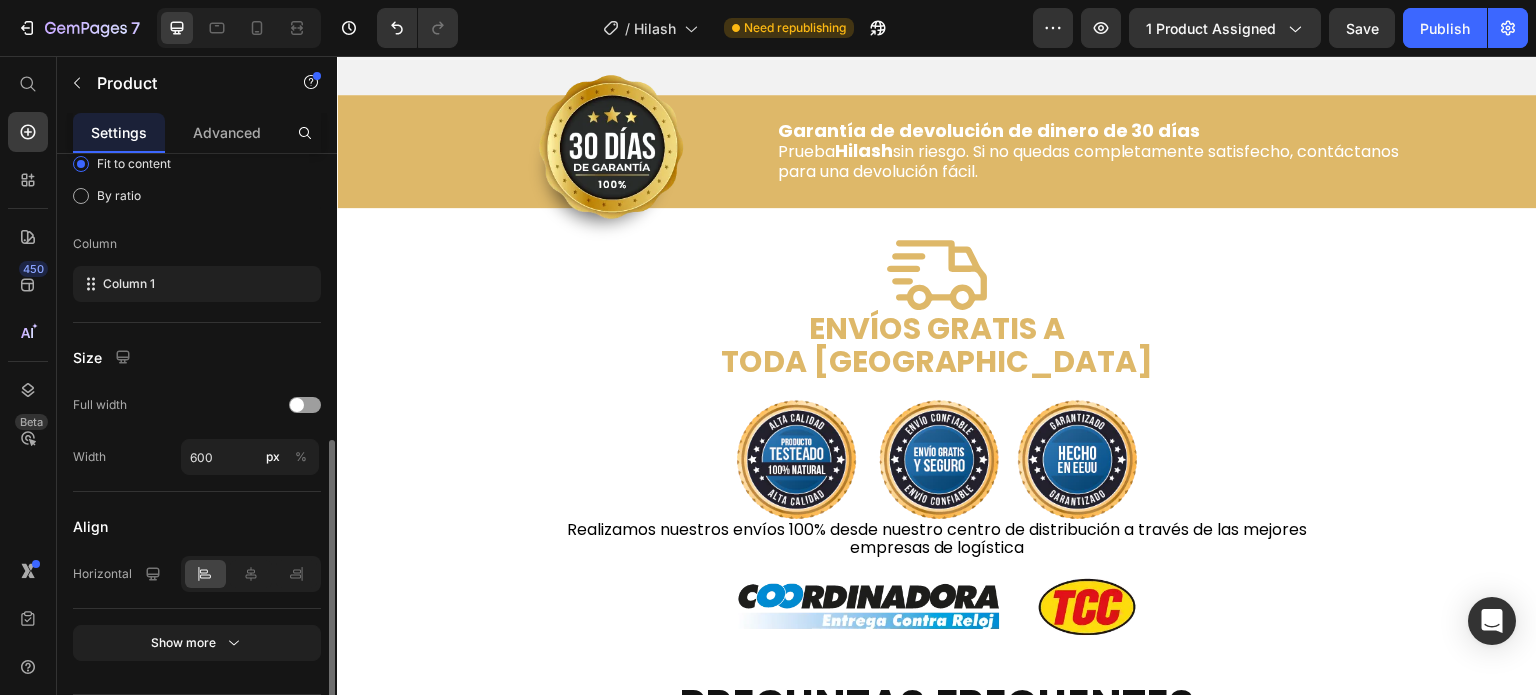 scroll, scrollTop: 655, scrollLeft: 0, axis: vertical 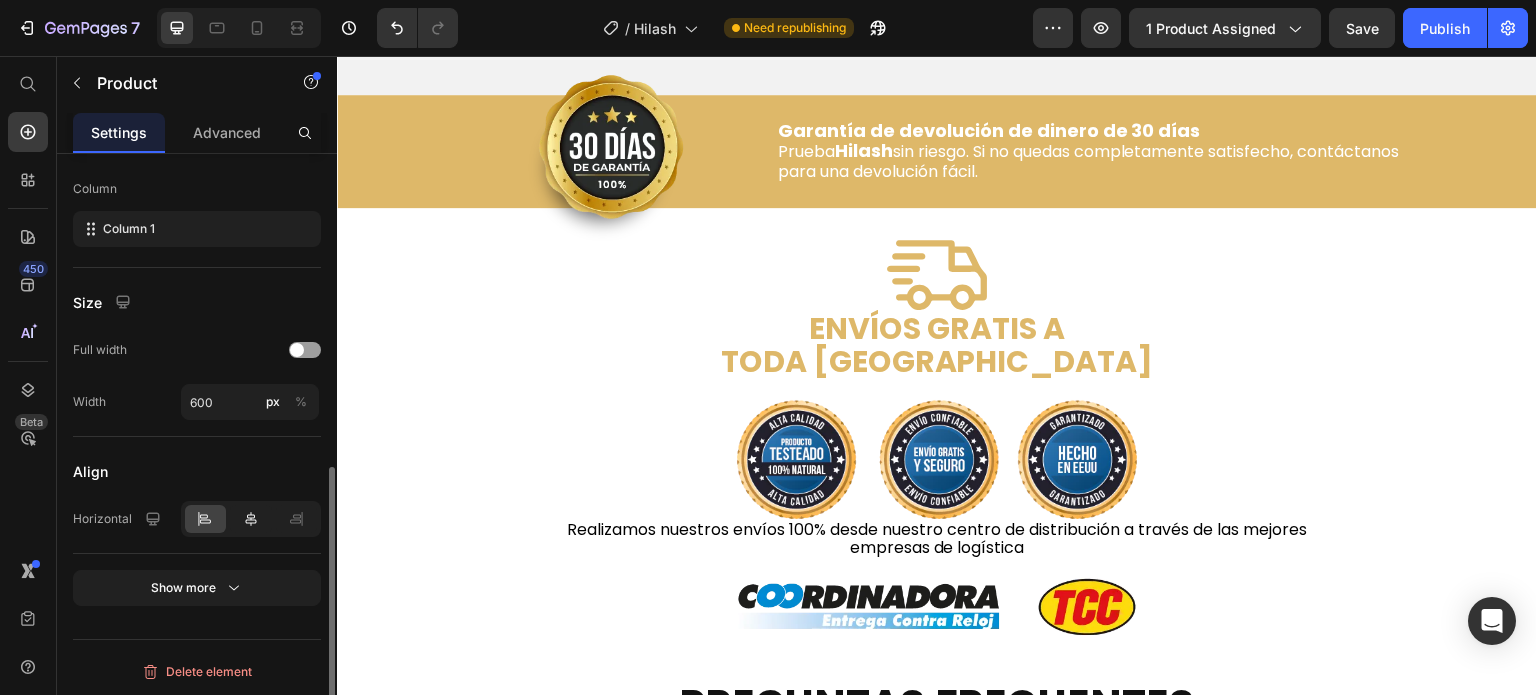 click 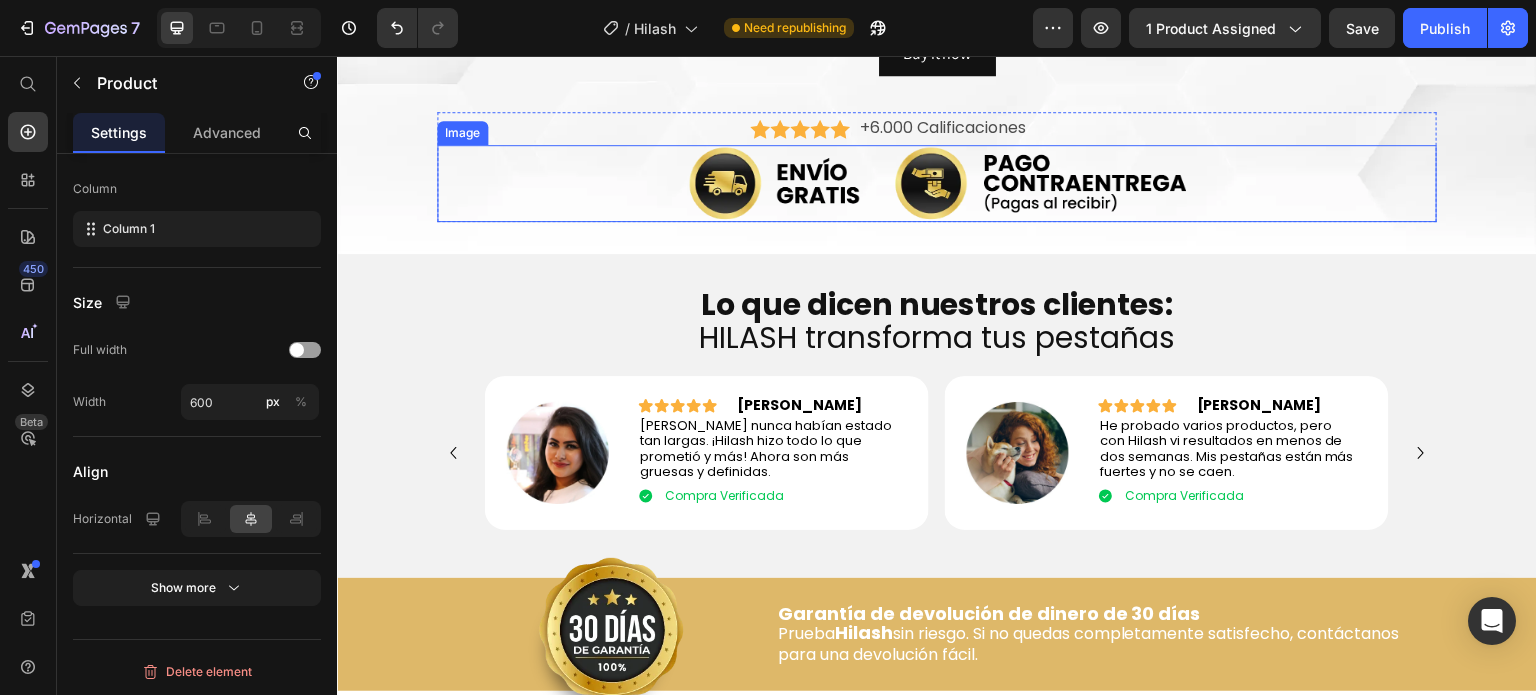 scroll, scrollTop: 3357, scrollLeft: 0, axis: vertical 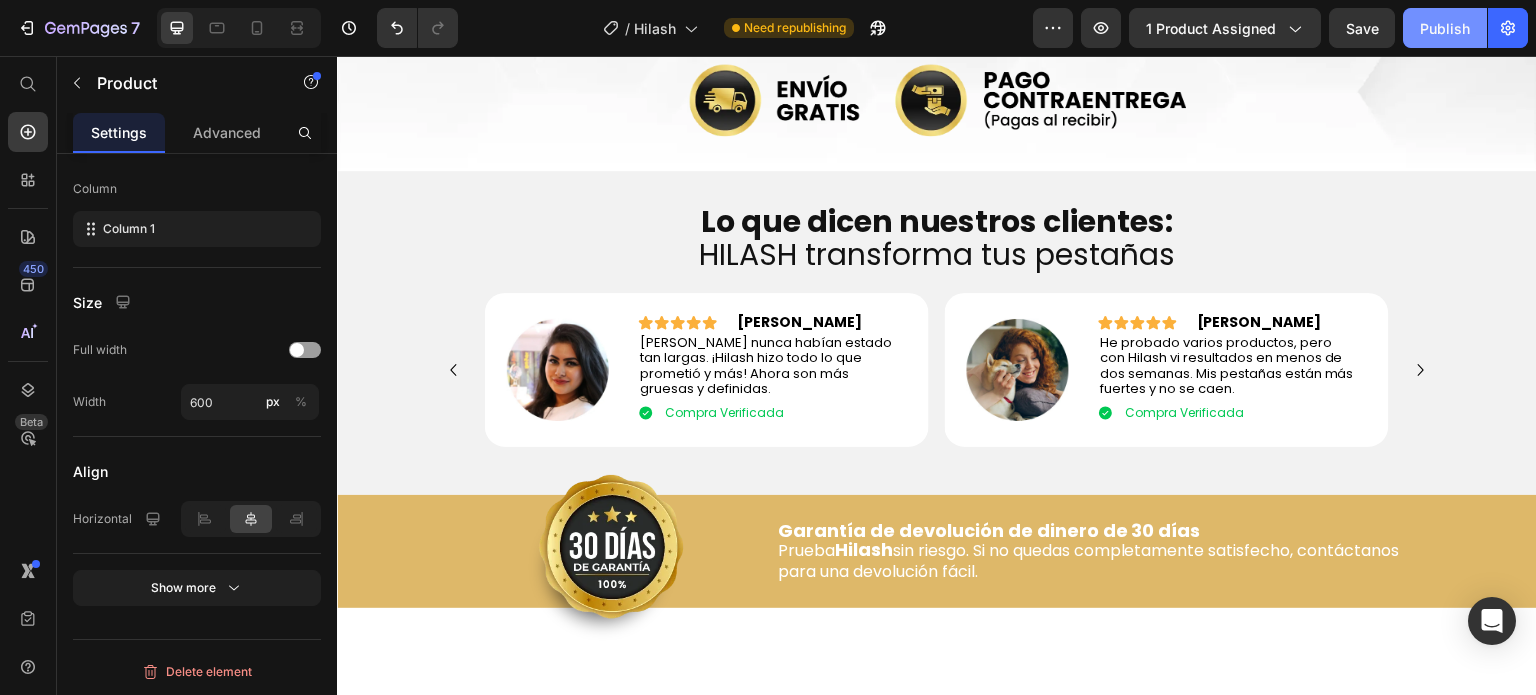 click on "Publish" at bounding box center (1445, 28) 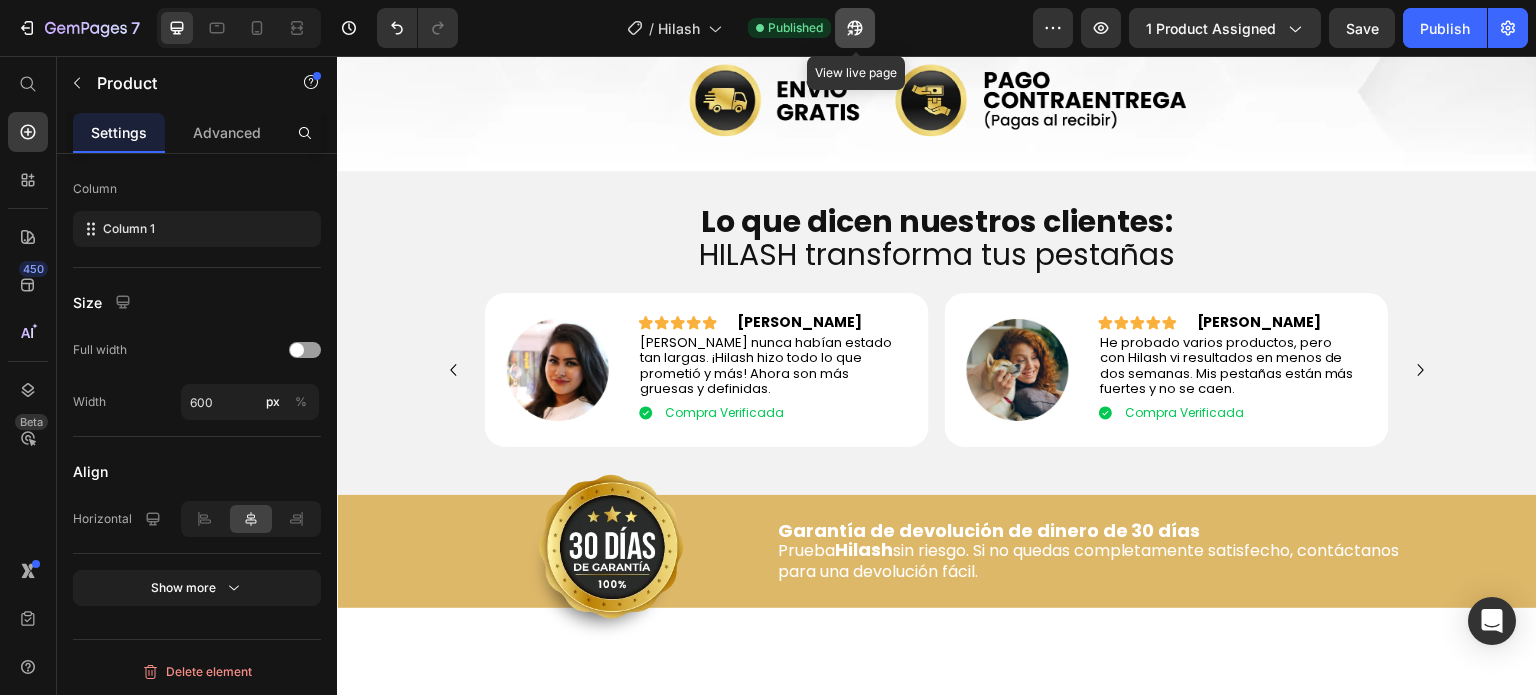 click 